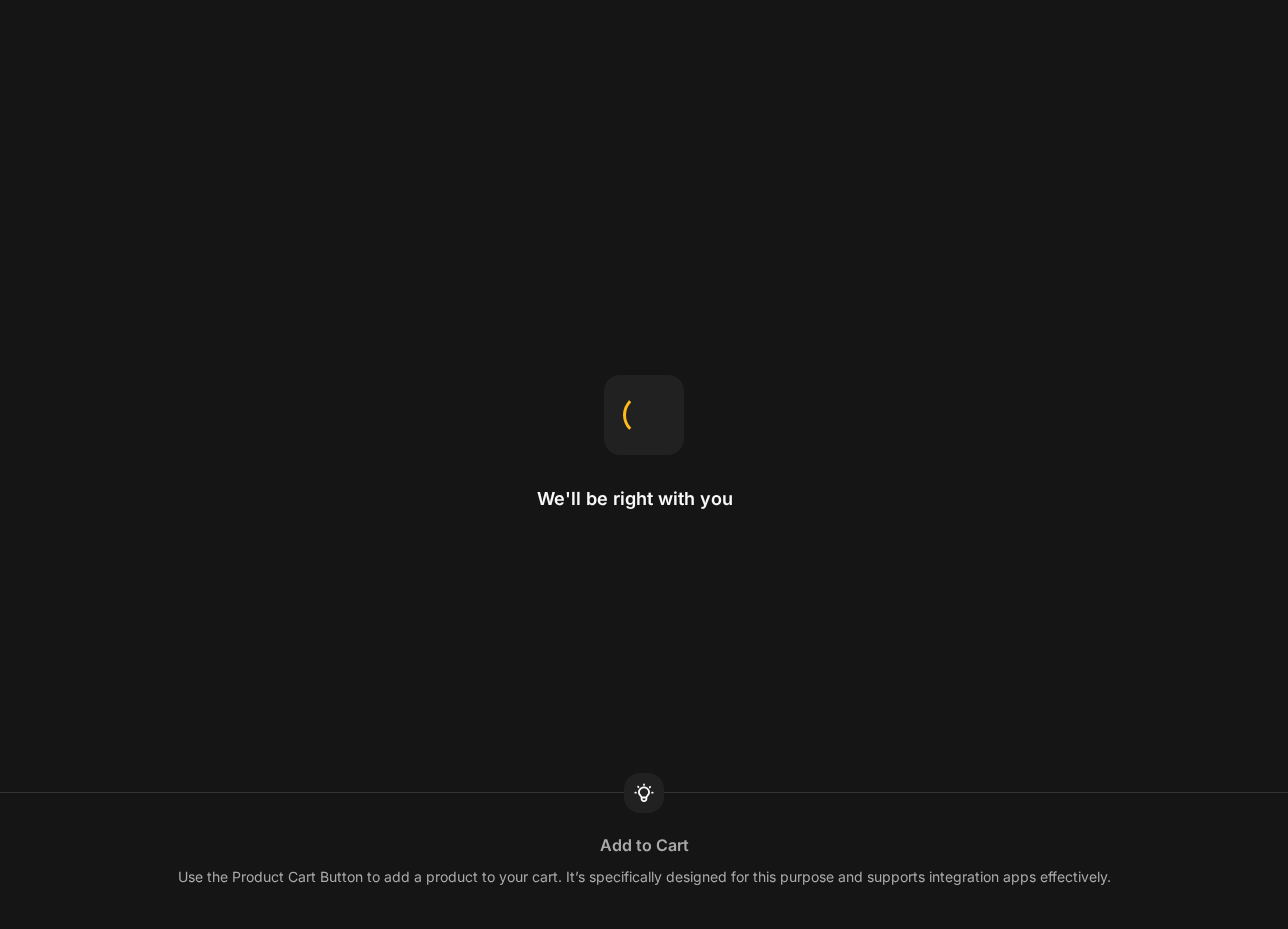 scroll, scrollTop: 0, scrollLeft: 0, axis: both 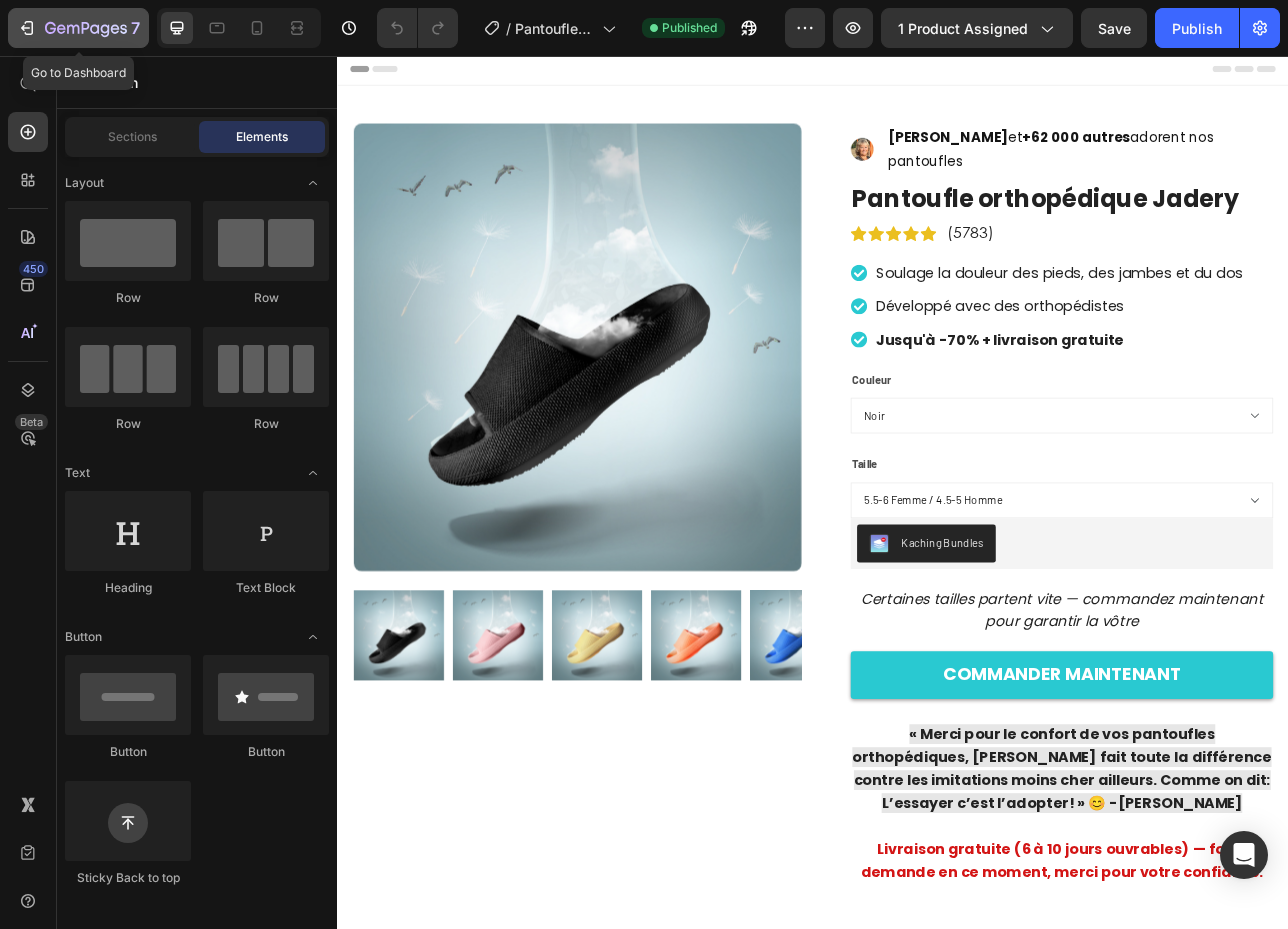 click on "7" 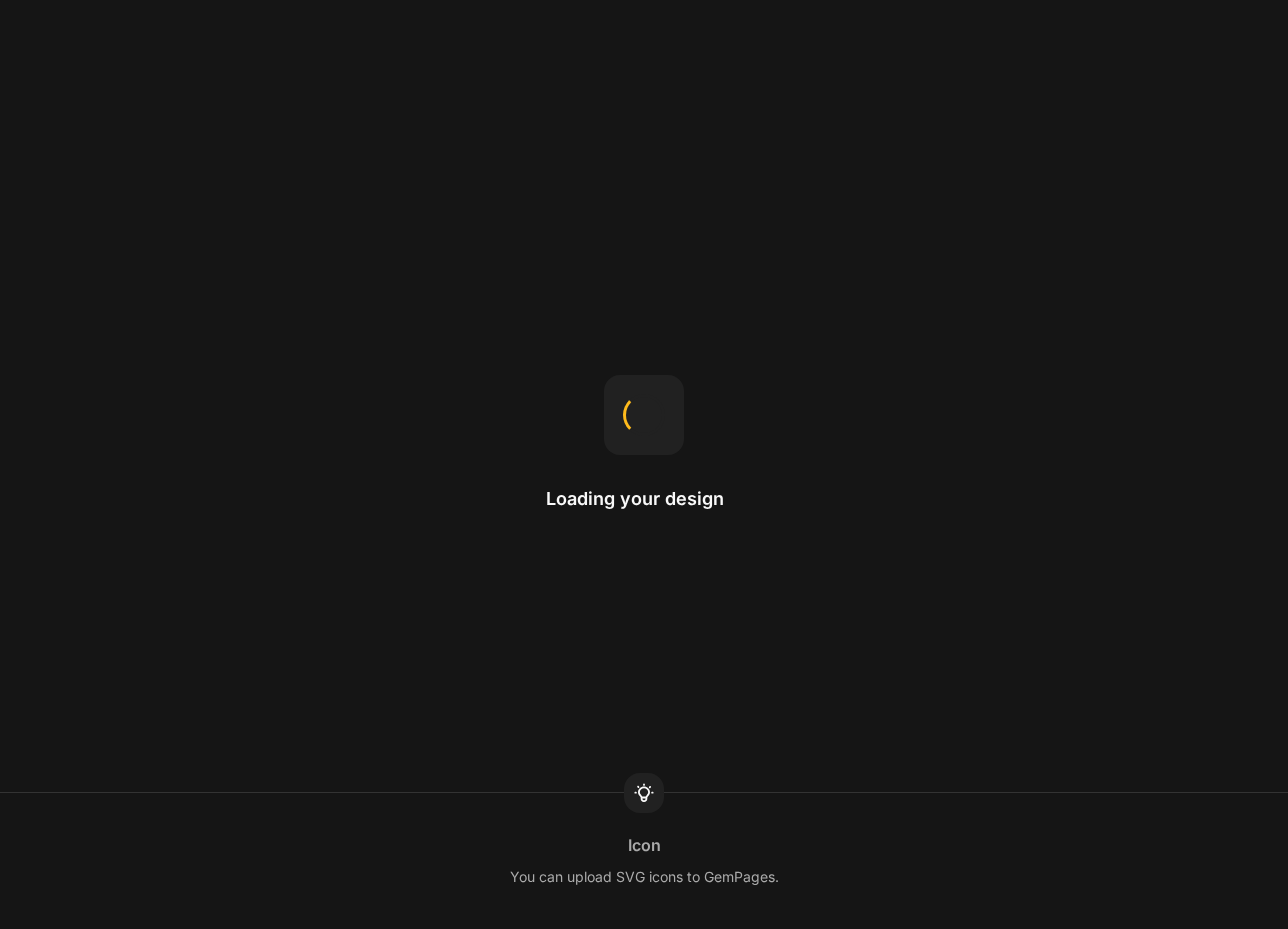 scroll, scrollTop: 0, scrollLeft: 0, axis: both 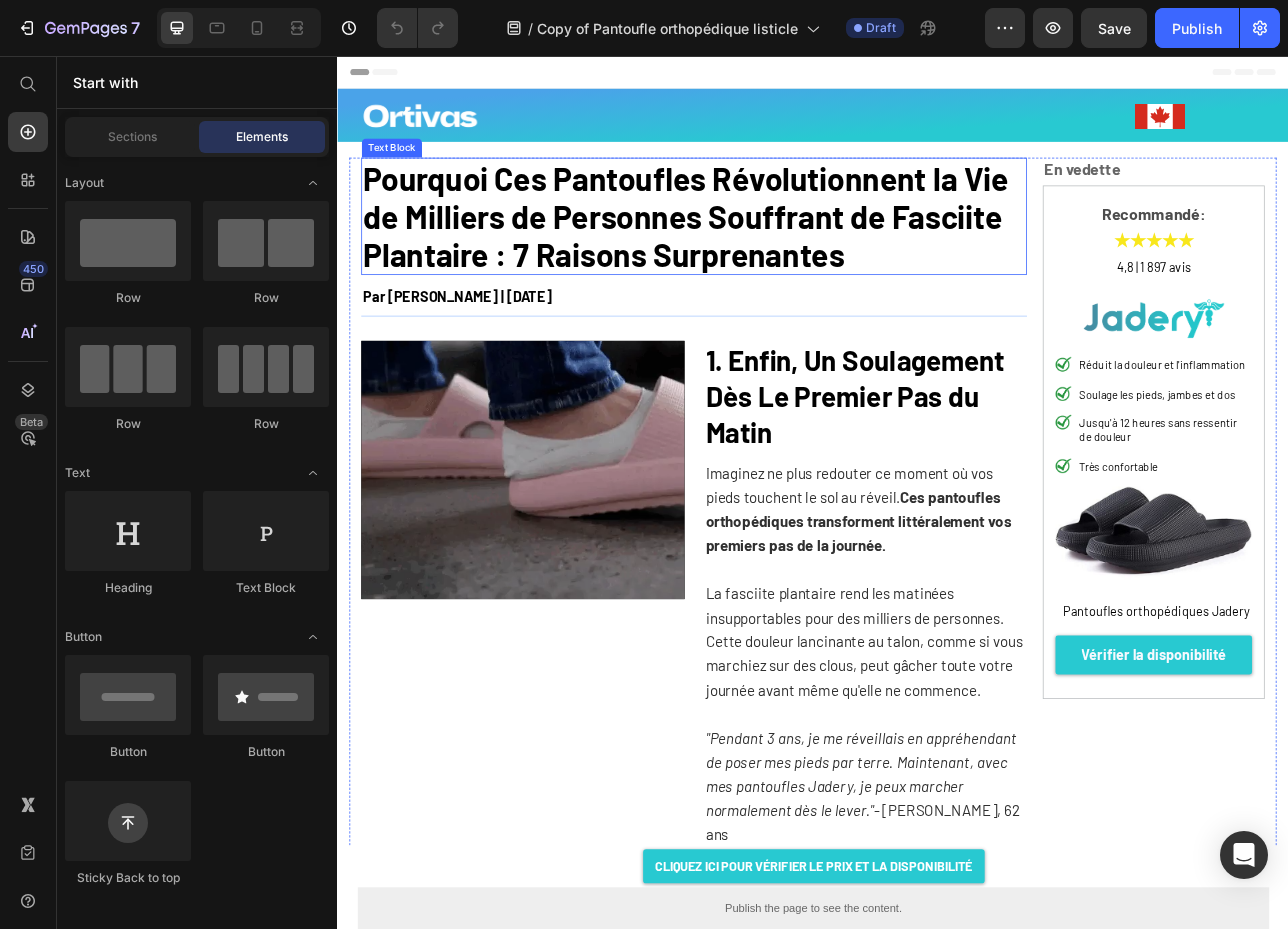 click on "Pourquoi Ces Pantoufles Révolutionnent la Vie de Milliers de Personnes Souffrant de Fasciite Plantaire : 7 Raisons Surprenantes" at bounding box center (787, 258) 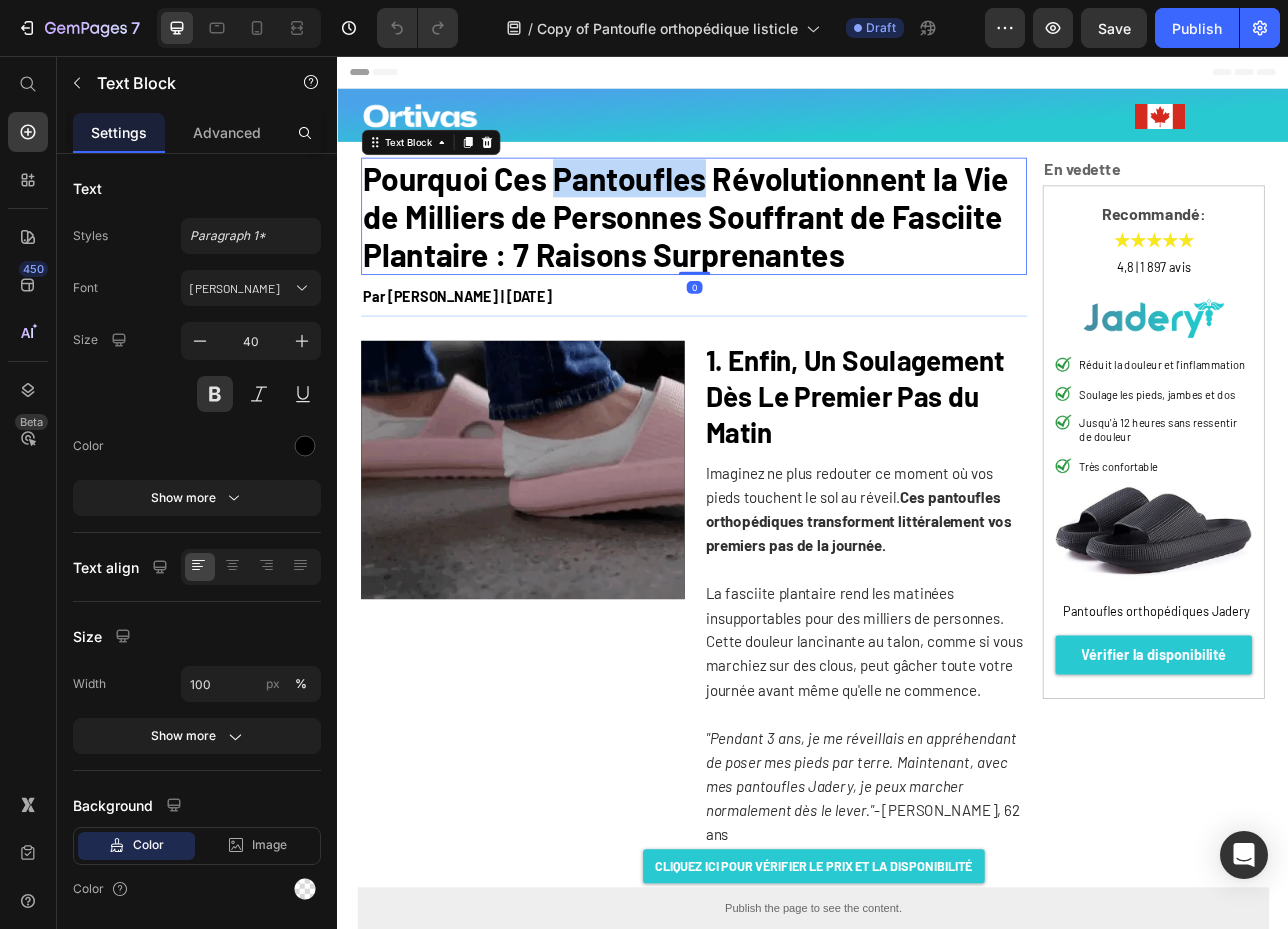 click on "Pourquoi Ces Pantoufles Révolutionnent la Vie de Milliers de Personnes Souffrant de Fasciite Plantaire : 7 Raisons Surprenantes" at bounding box center [787, 258] 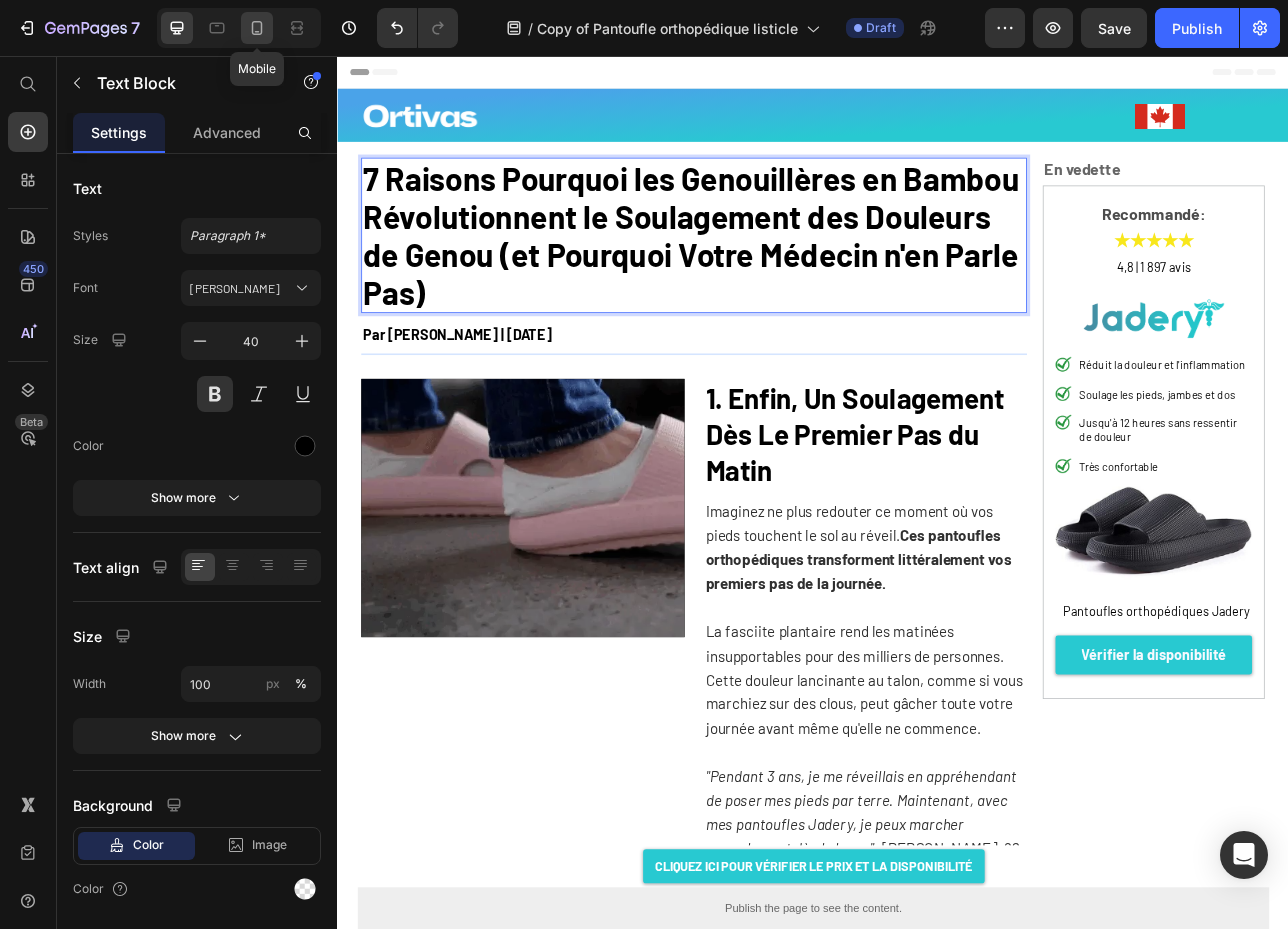 click 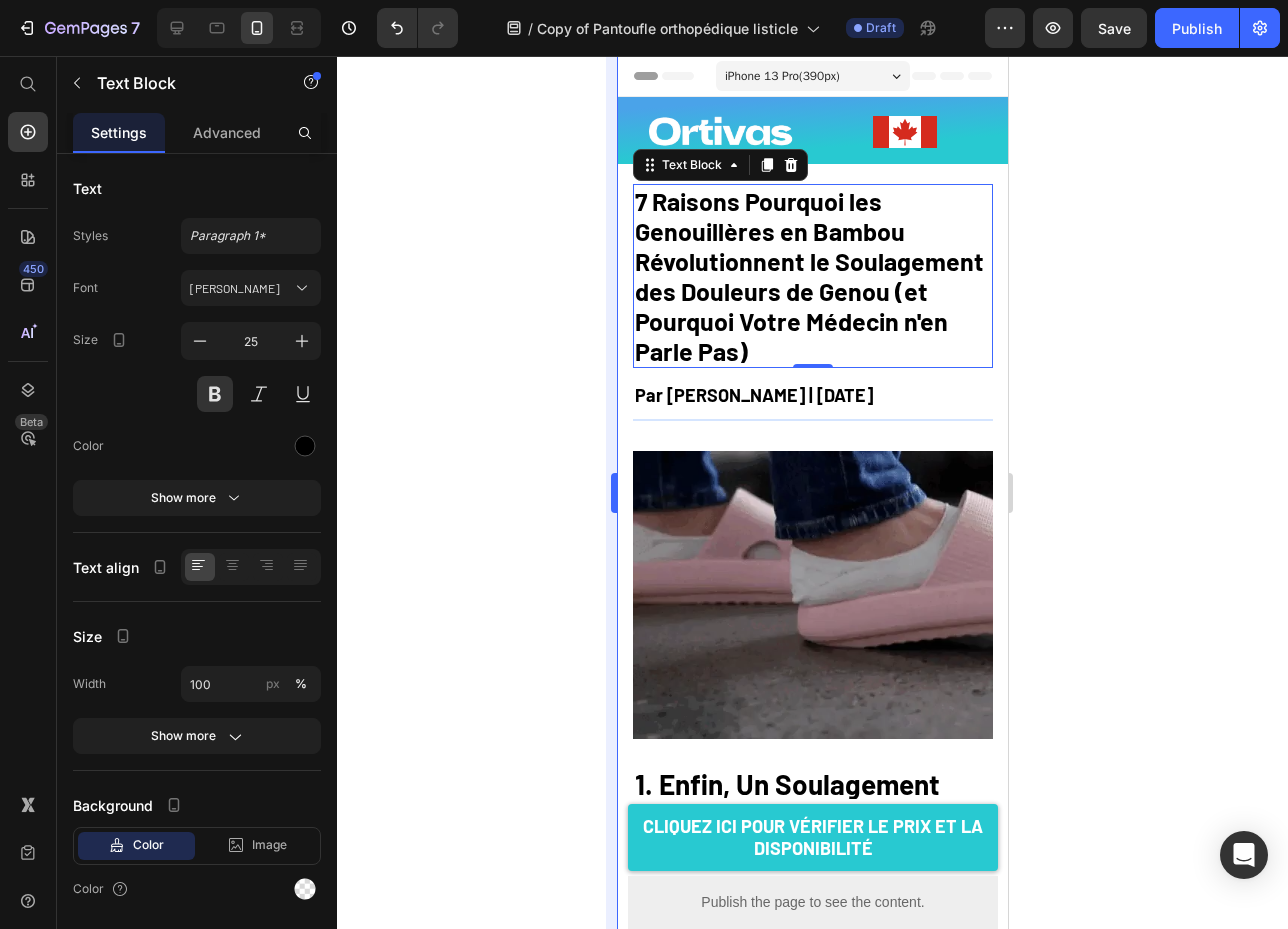 scroll, scrollTop: 58, scrollLeft: 0, axis: vertical 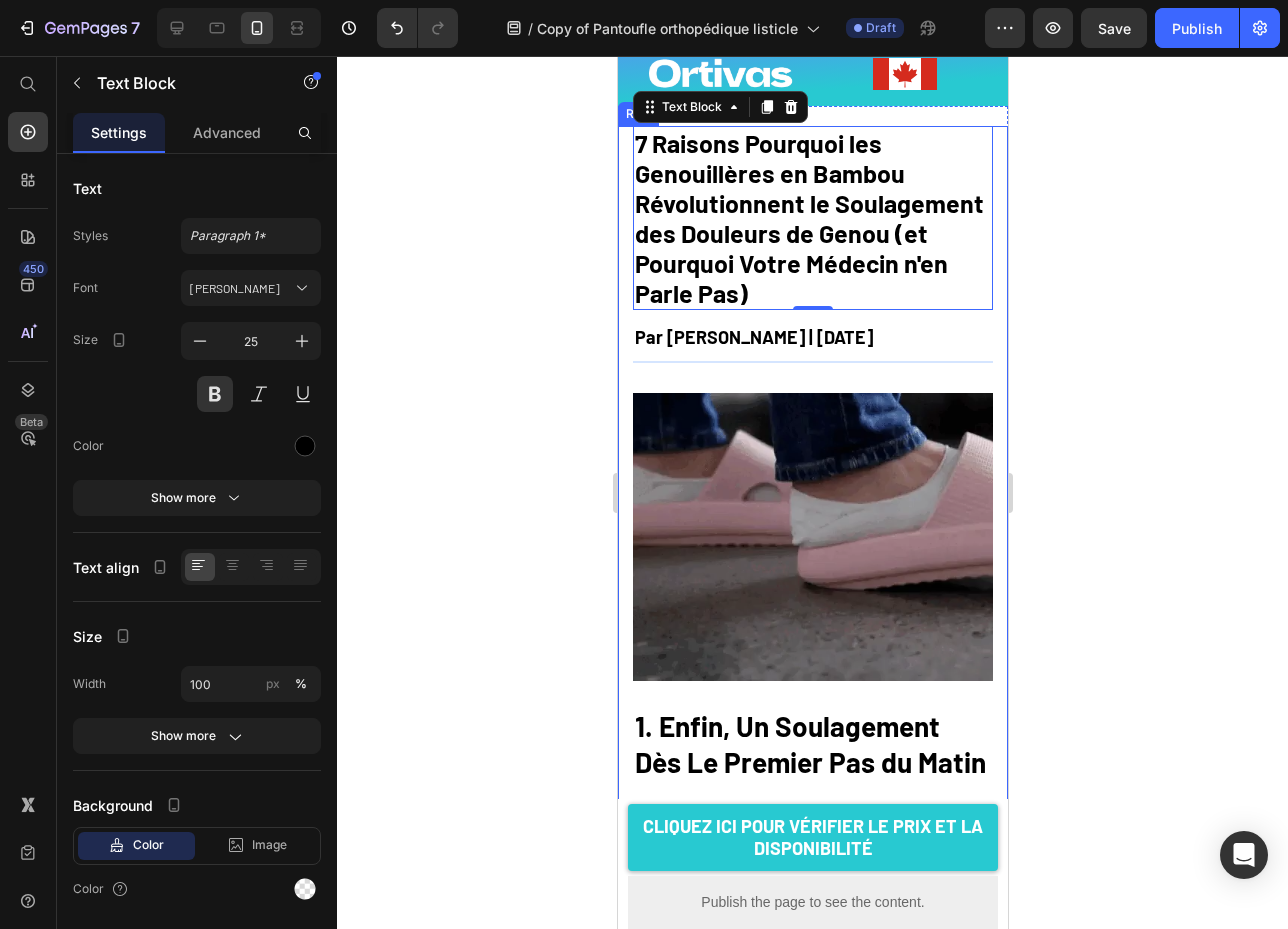click 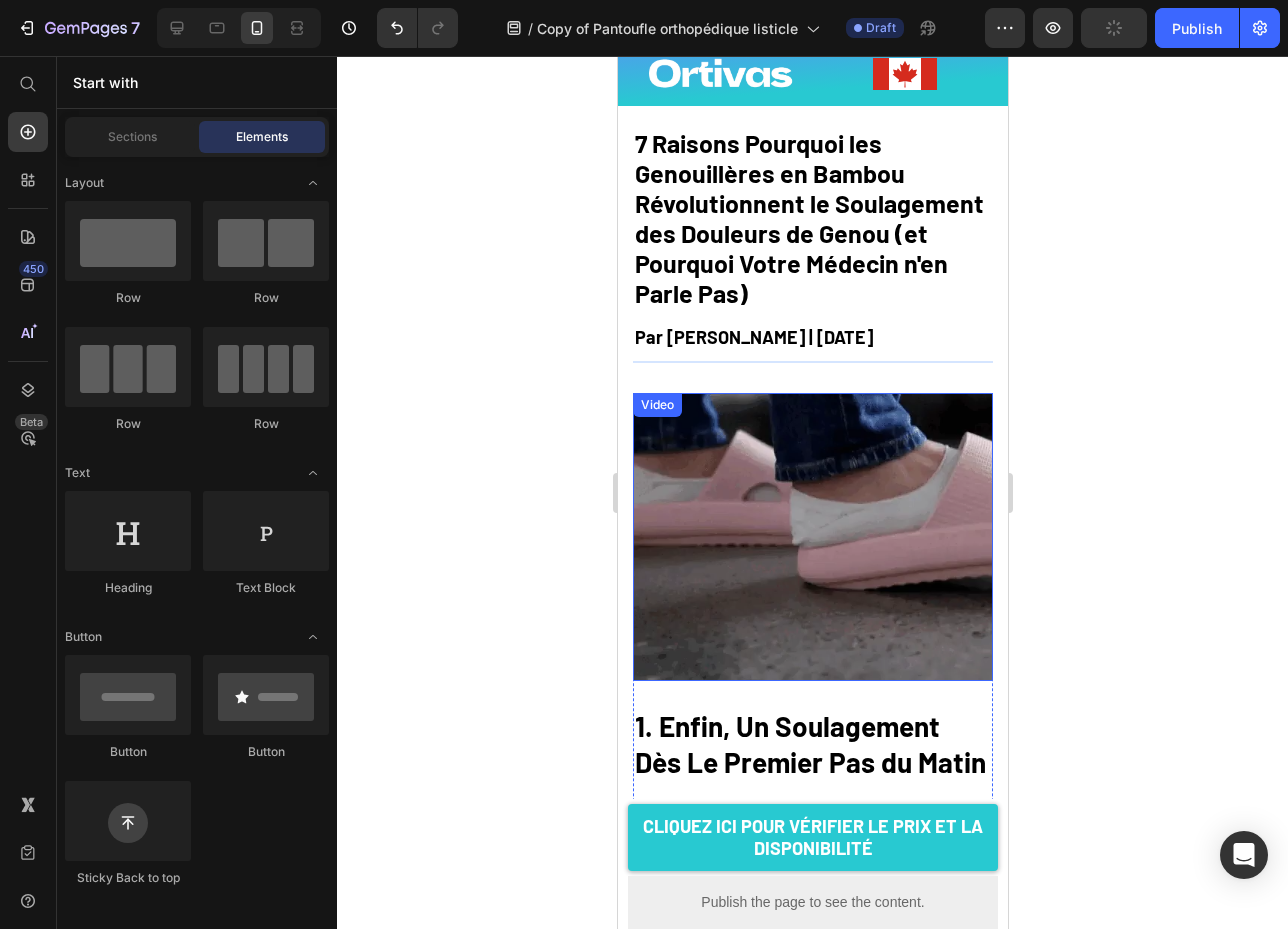 scroll, scrollTop: 442, scrollLeft: 0, axis: vertical 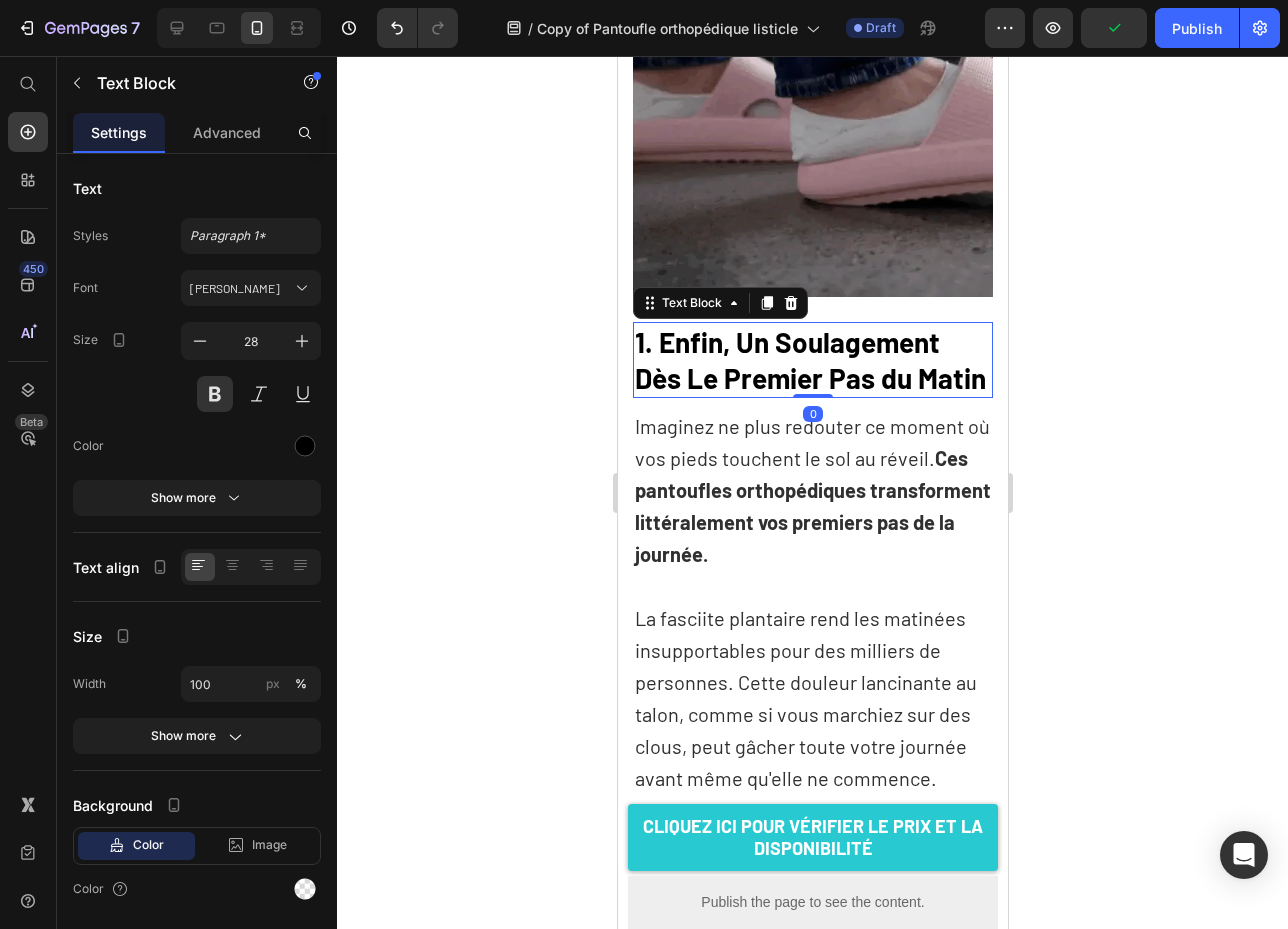 click on "1. Enfin, Un Soulagement Dès Le Premier Pas du Matin" at bounding box center [812, 360] 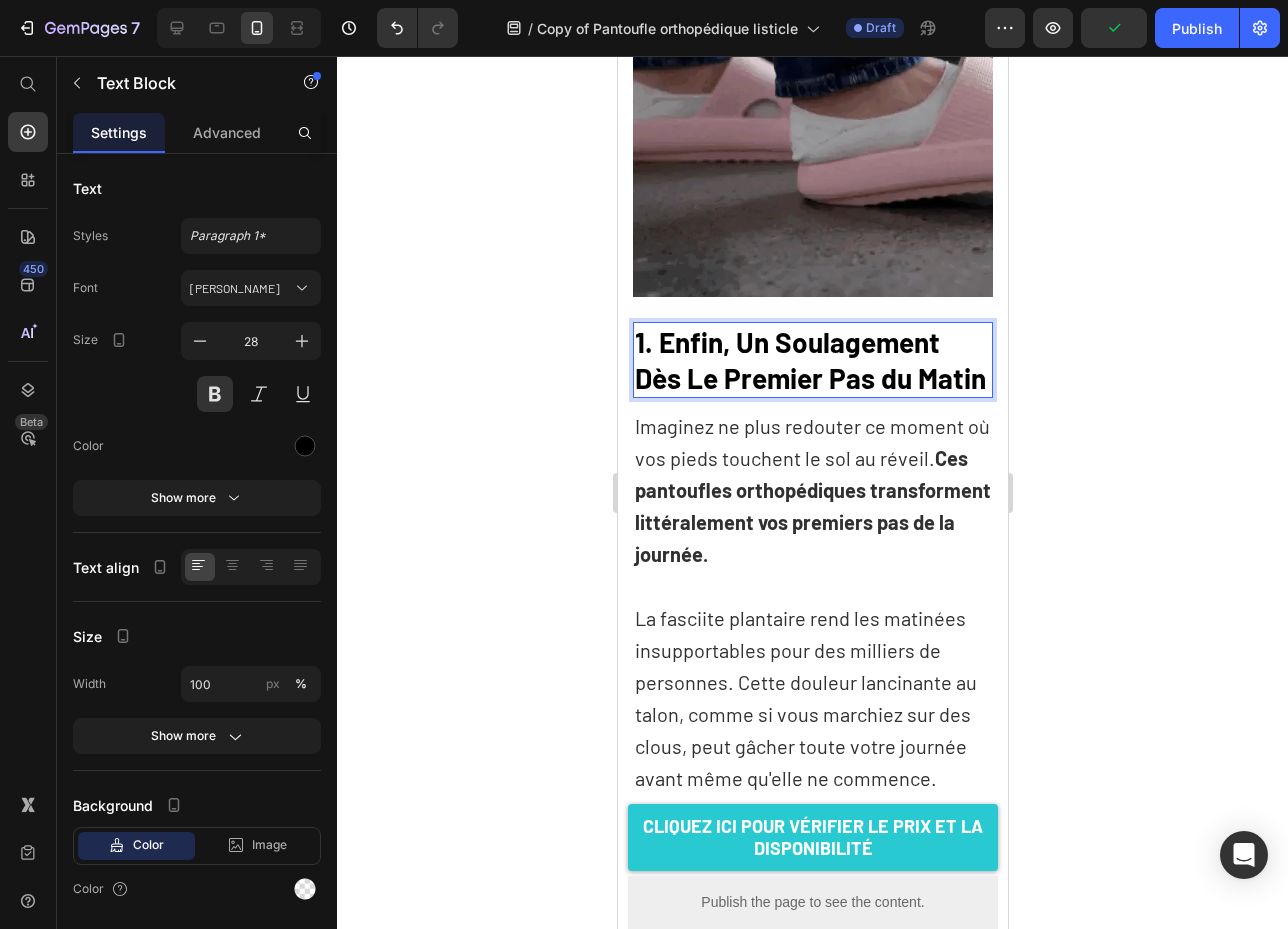 click on "1. Enfin, Un Soulagement Dès Le Premier Pas du Matin" at bounding box center [812, 360] 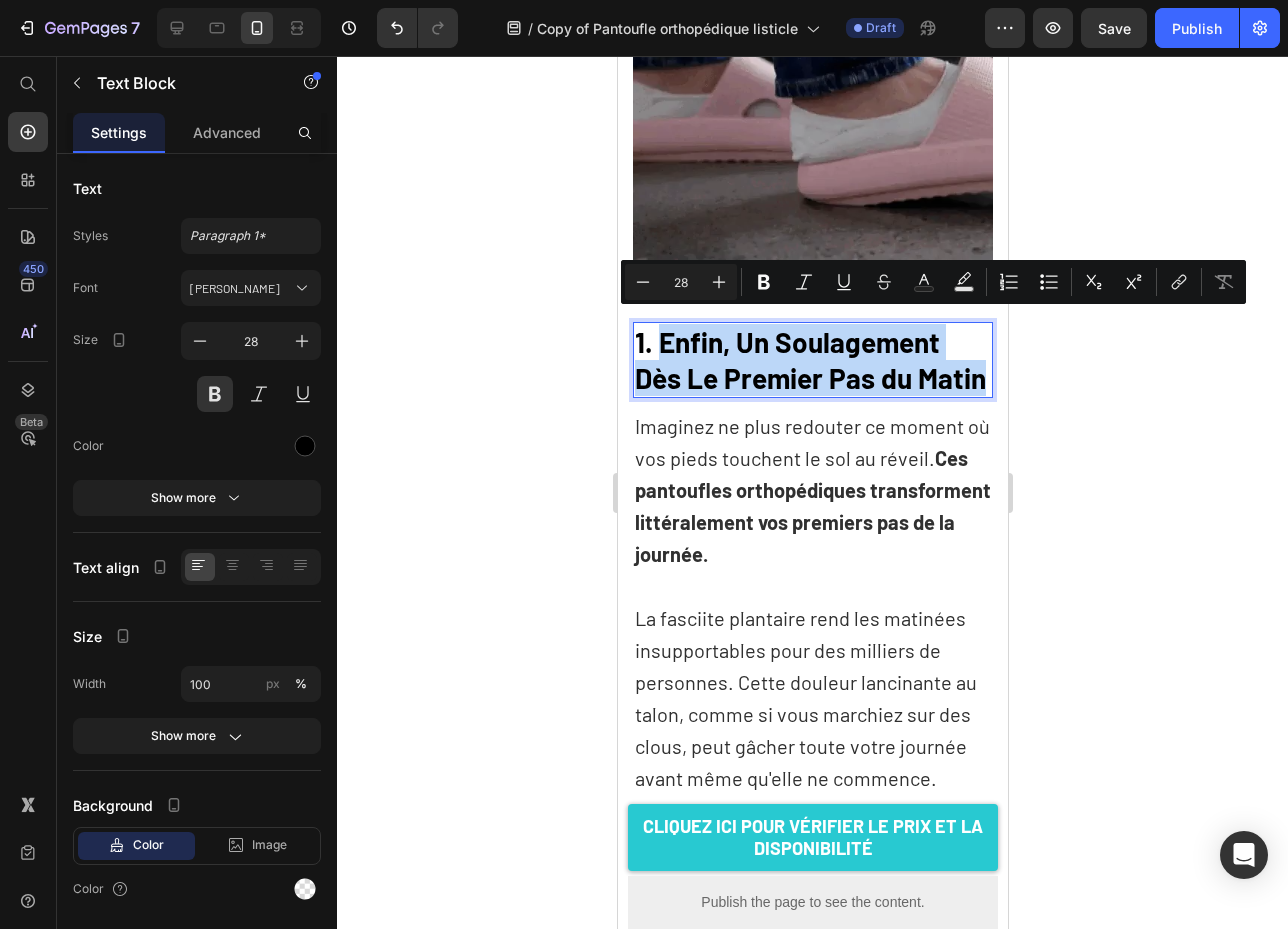 drag, startPoint x: 712, startPoint y: 409, endPoint x: 658, endPoint y: 327, distance: 98.1835 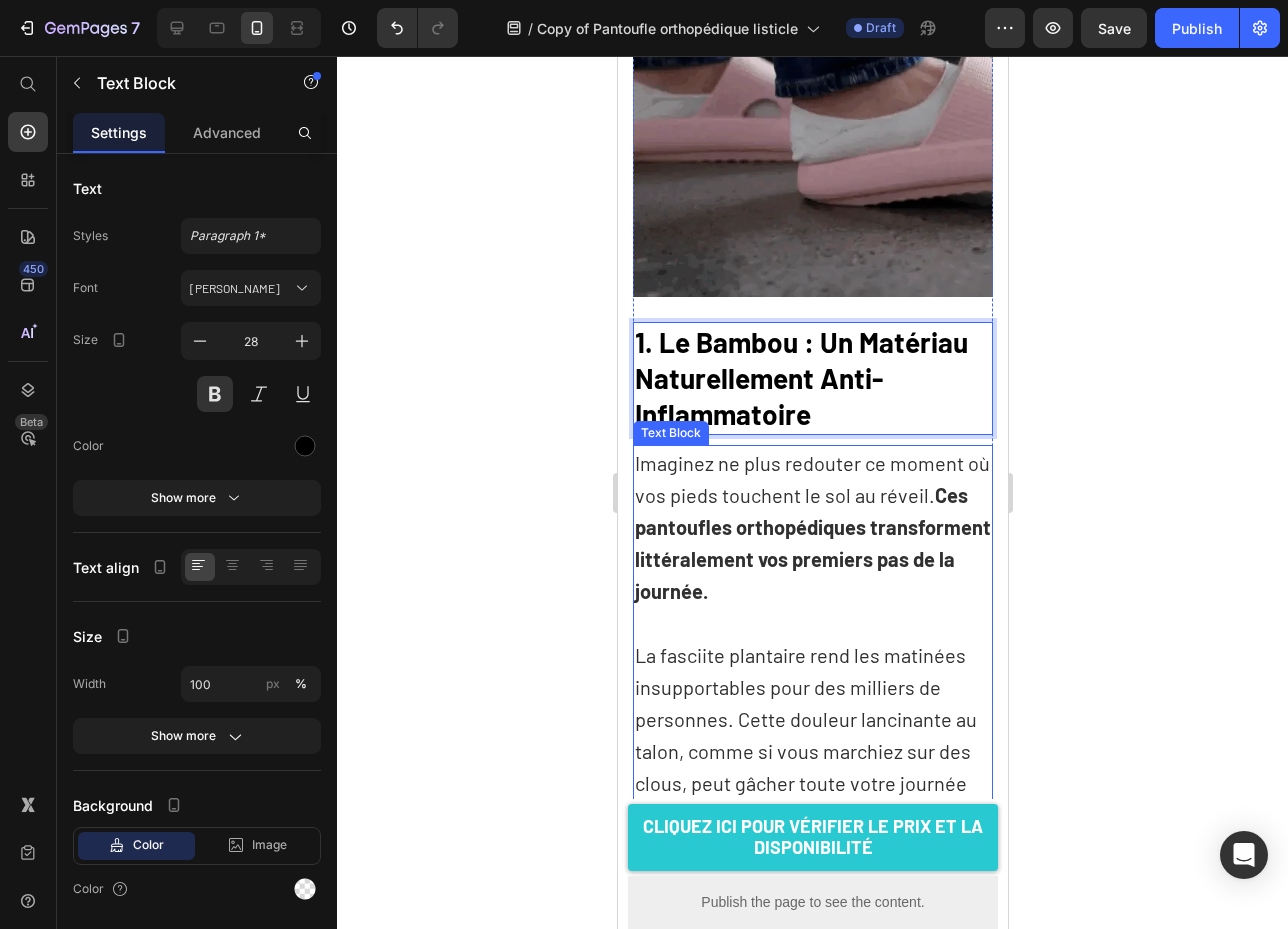 click on "Imaginez ne plus redouter ce moment où vos pieds touchent le sol au réveil.  Ces pantoufles orthopédiques transforment littéralement vos premiers pas de la journée." at bounding box center (812, 527) 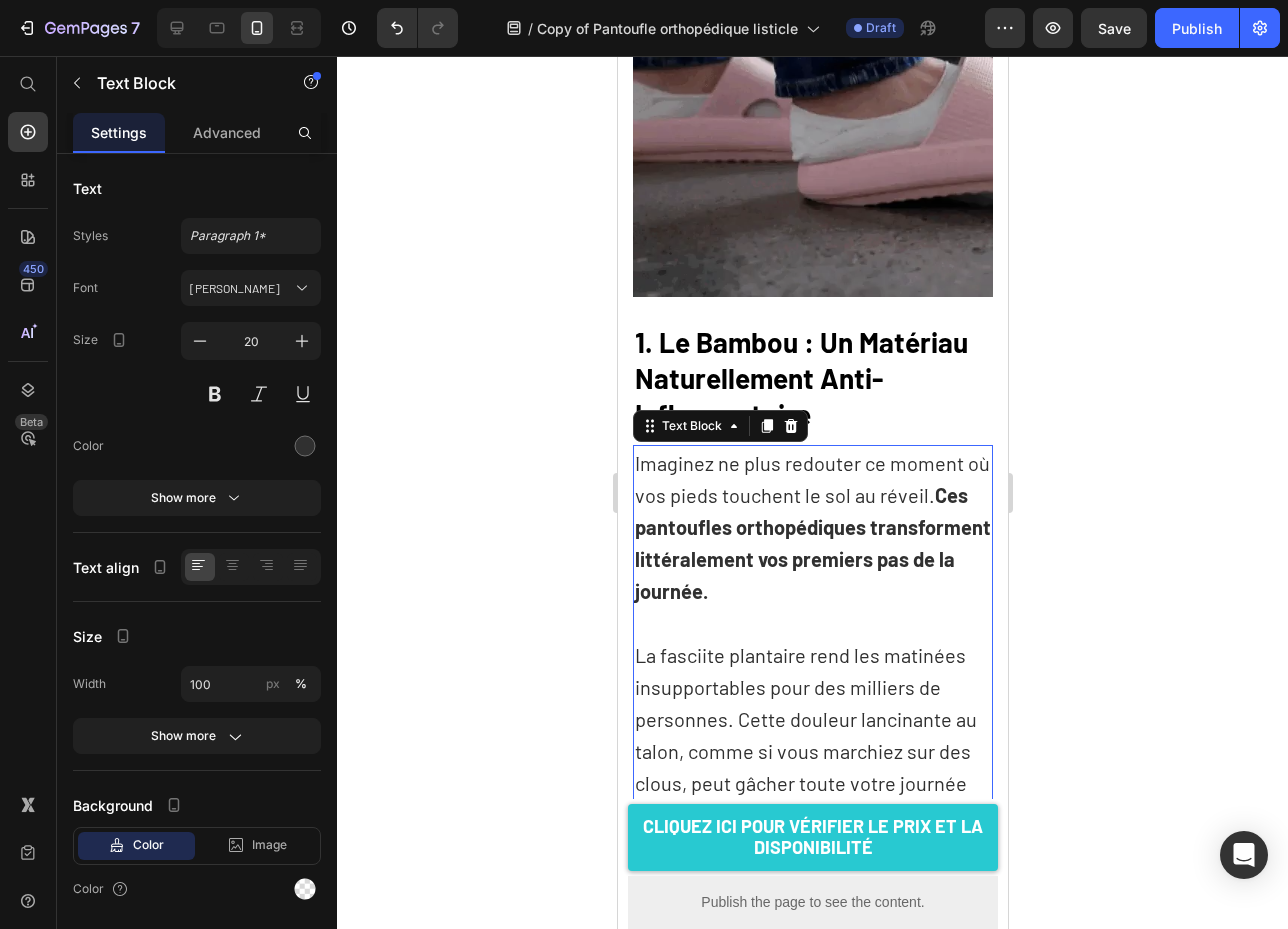 click on "Imaginez ne plus redouter ce moment où vos pieds touchent le sol au réveil.  Ces pantoufles orthopédiques transforment littéralement vos premiers pas de la journée." at bounding box center (812, 527) 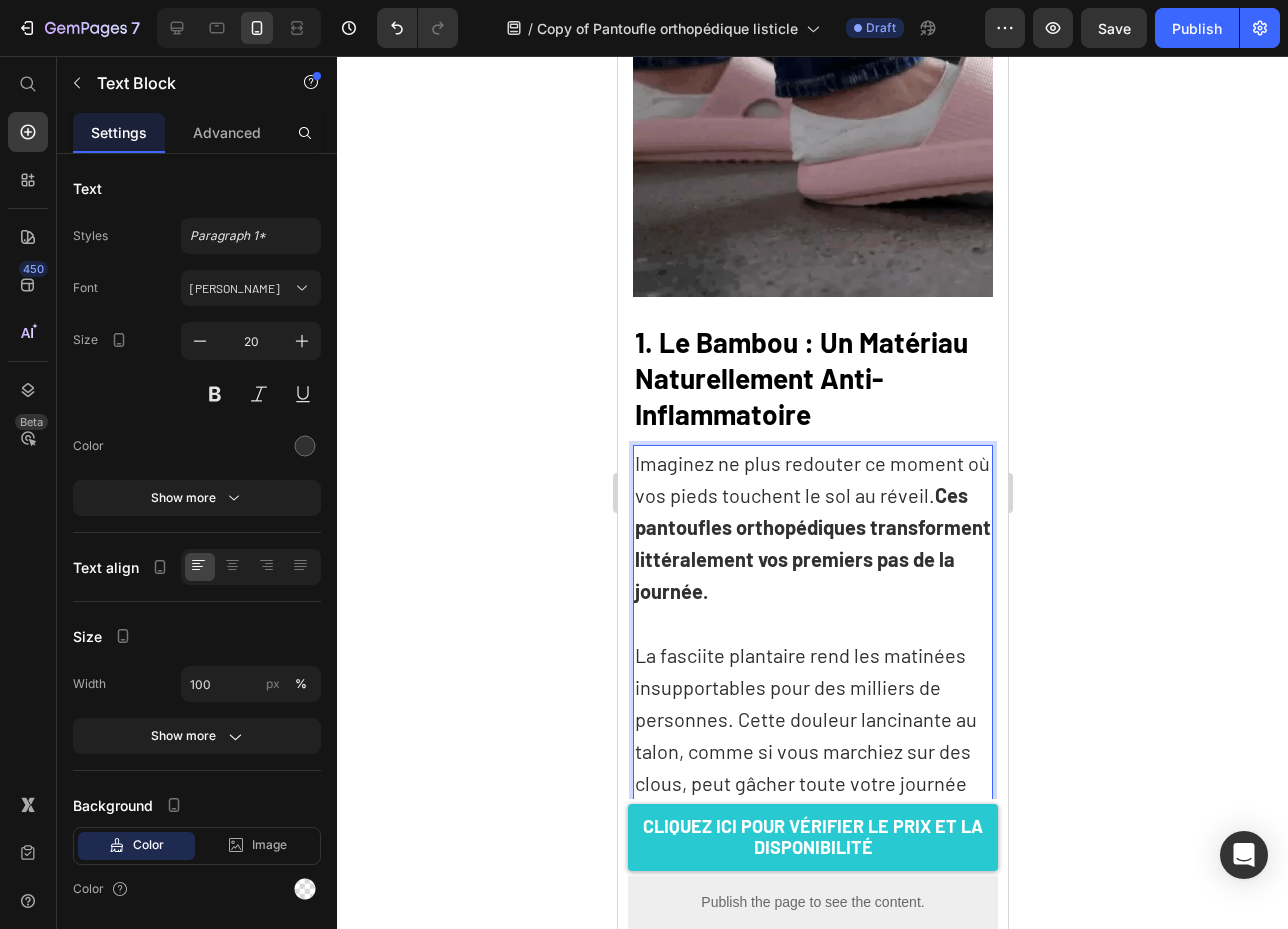 click on "Imaginez ne plus redouter ce moment où vos pieds touchent le sol au réveil.  Ces pantoufles orthopédiques transforment littéralement vos premiers pas de la journée." at bounding box center (812, 527) 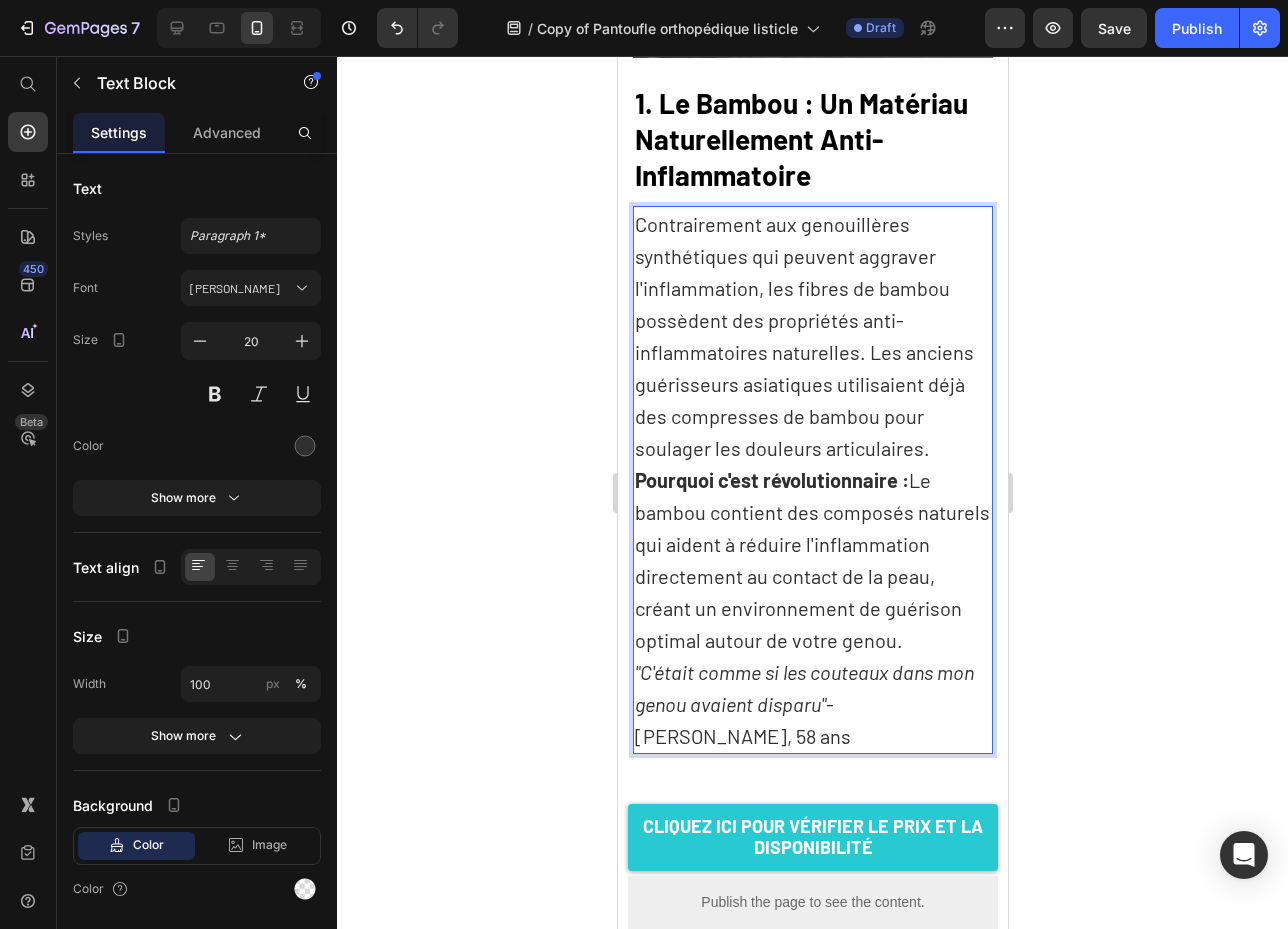 scroll, scrollTop: 681, scrollLeft: 0, axis: vertical 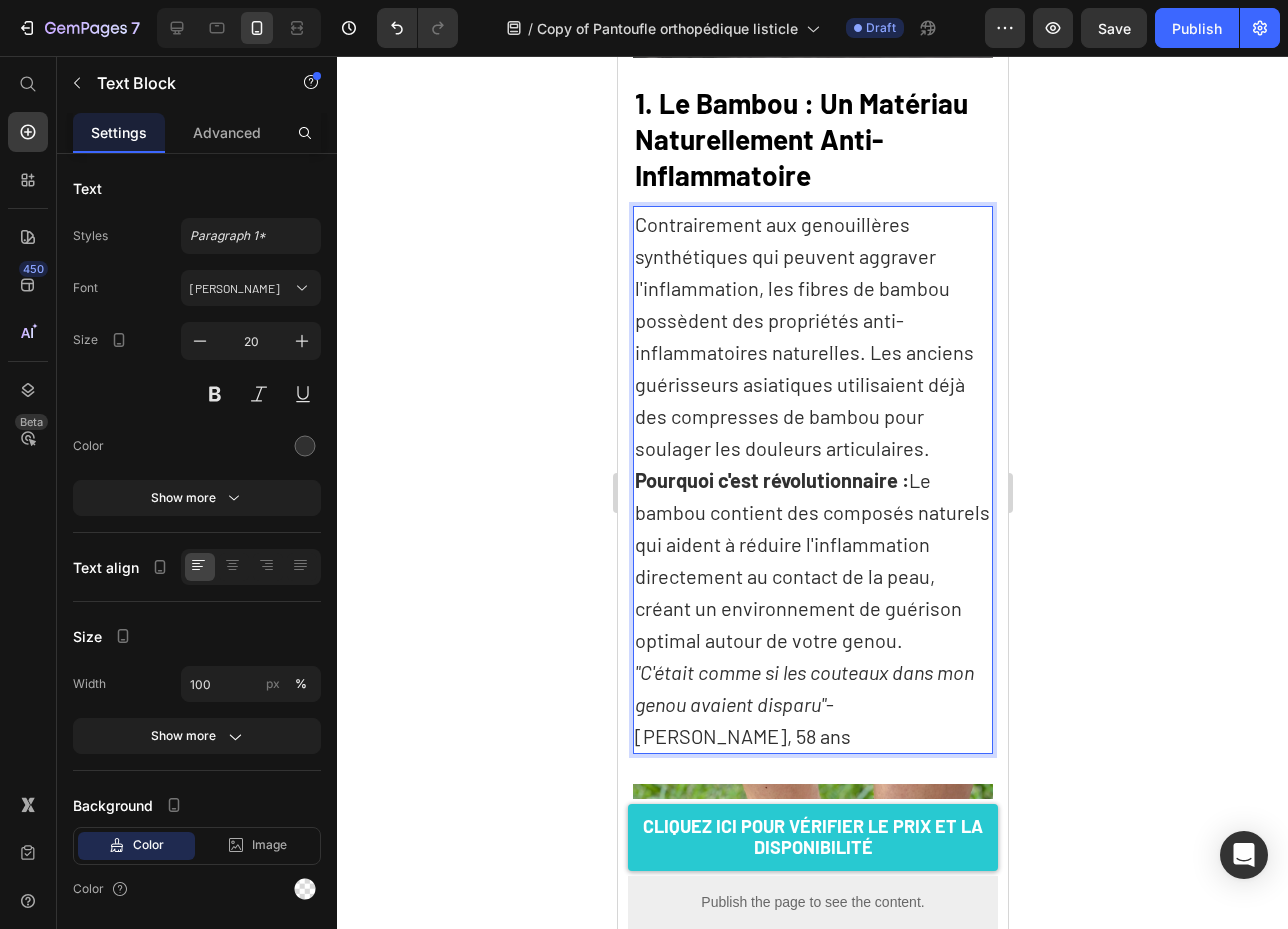 click on "Contrairement aux genouillères synthétiques qui peuvent aggraver l'inflammation, les fibres de bambou possèdent des propriétés anti-inflammatoires naturelles. Les anciens guérisseurs asiatiques utilisaient déjà des compresses de bambou pour soulager les douleurs articulaires." at bounding box center [812, 336] 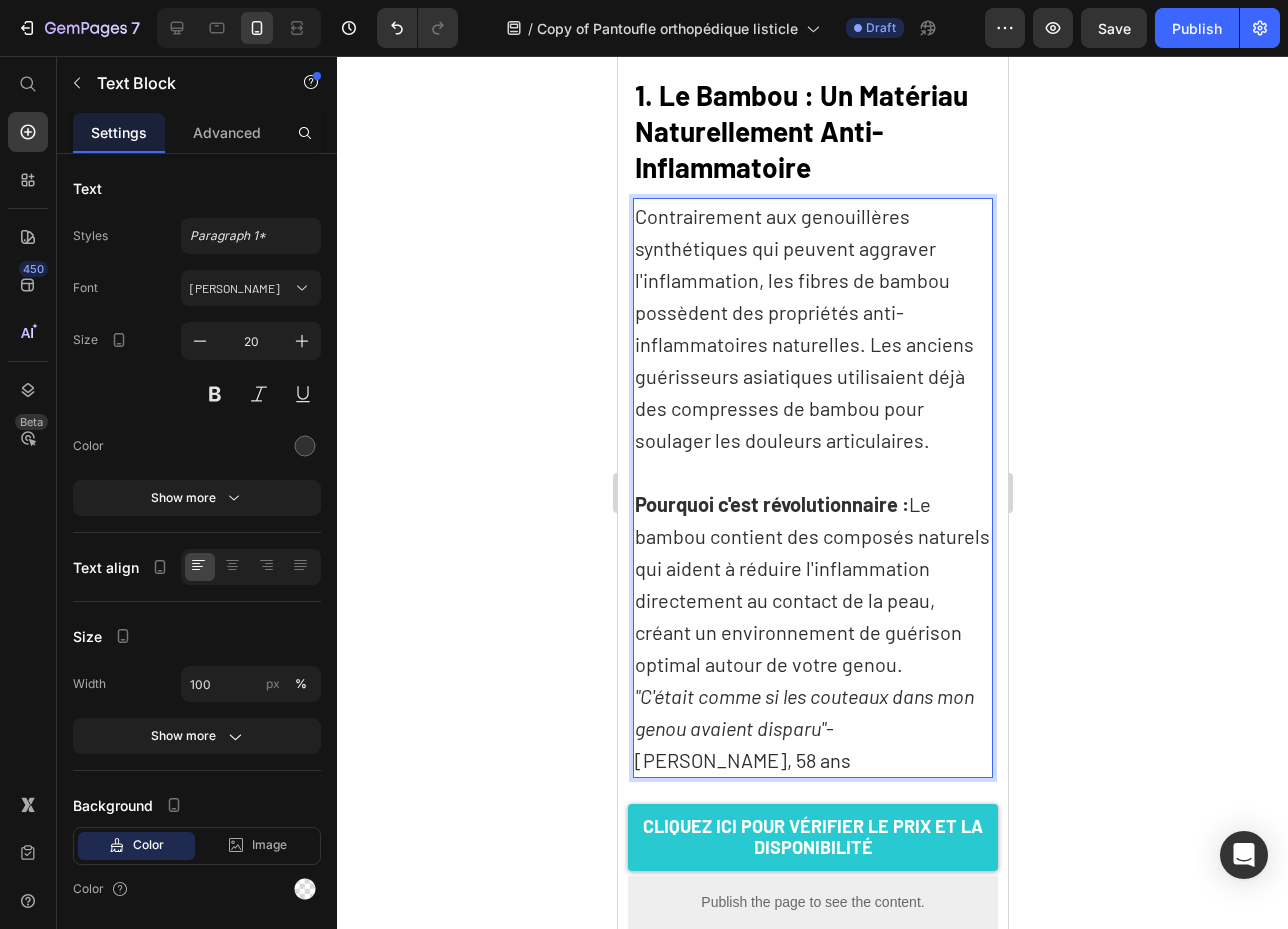scroll, scrollTop: 702, scrollLeft: 0, axis: vertical 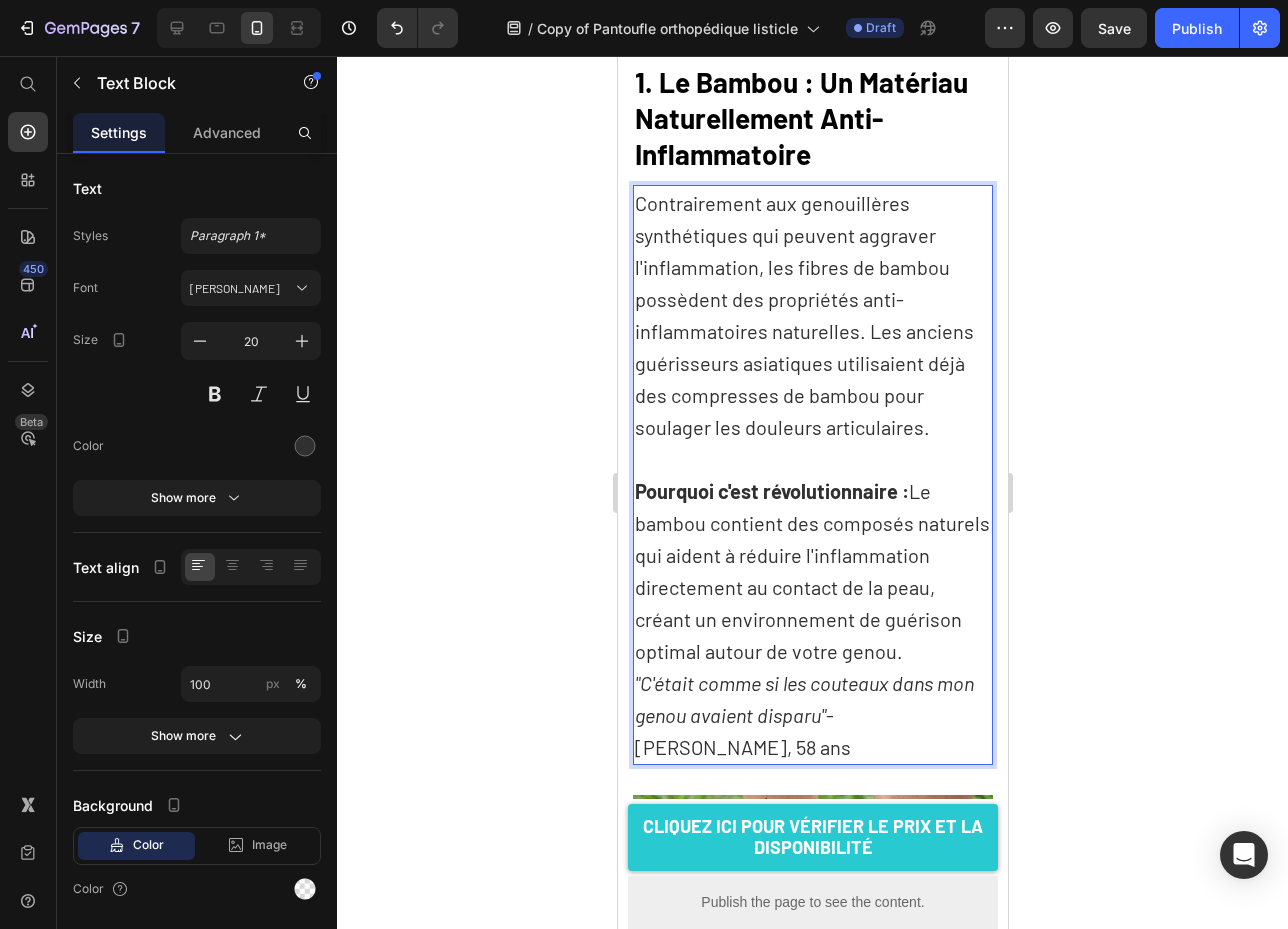 click on "Pourquoi c'est révolutionnaire :  Le bambou contient des composés naturels qui aident à réduire l'inflammation directement au contact de la peau, créant un environnement de guérison optimal autour de votre genou." at bounding box center (812, 571) 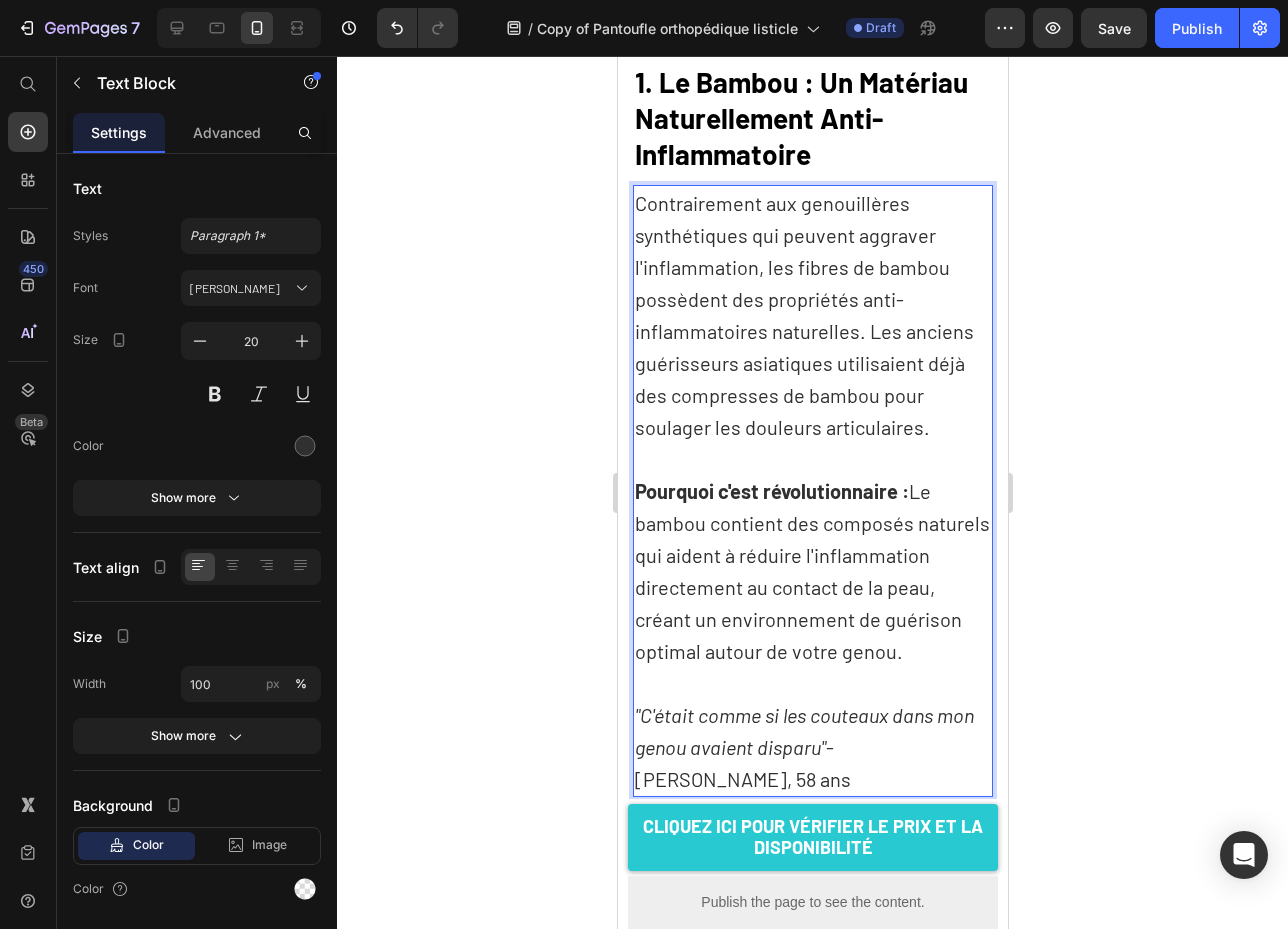 click 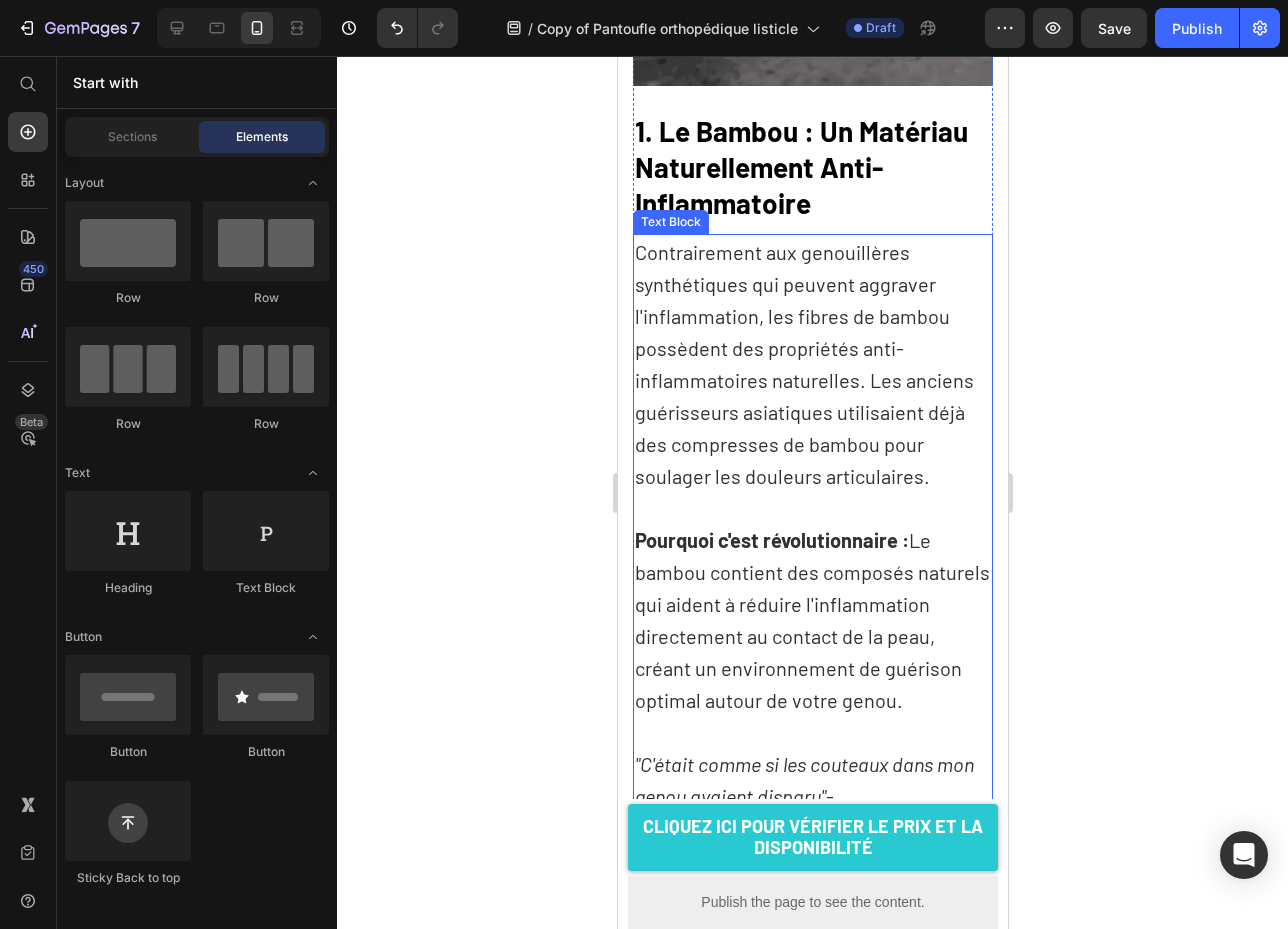 scroll, scrollTop: 560, scrollLeft: 0, axis: vertical 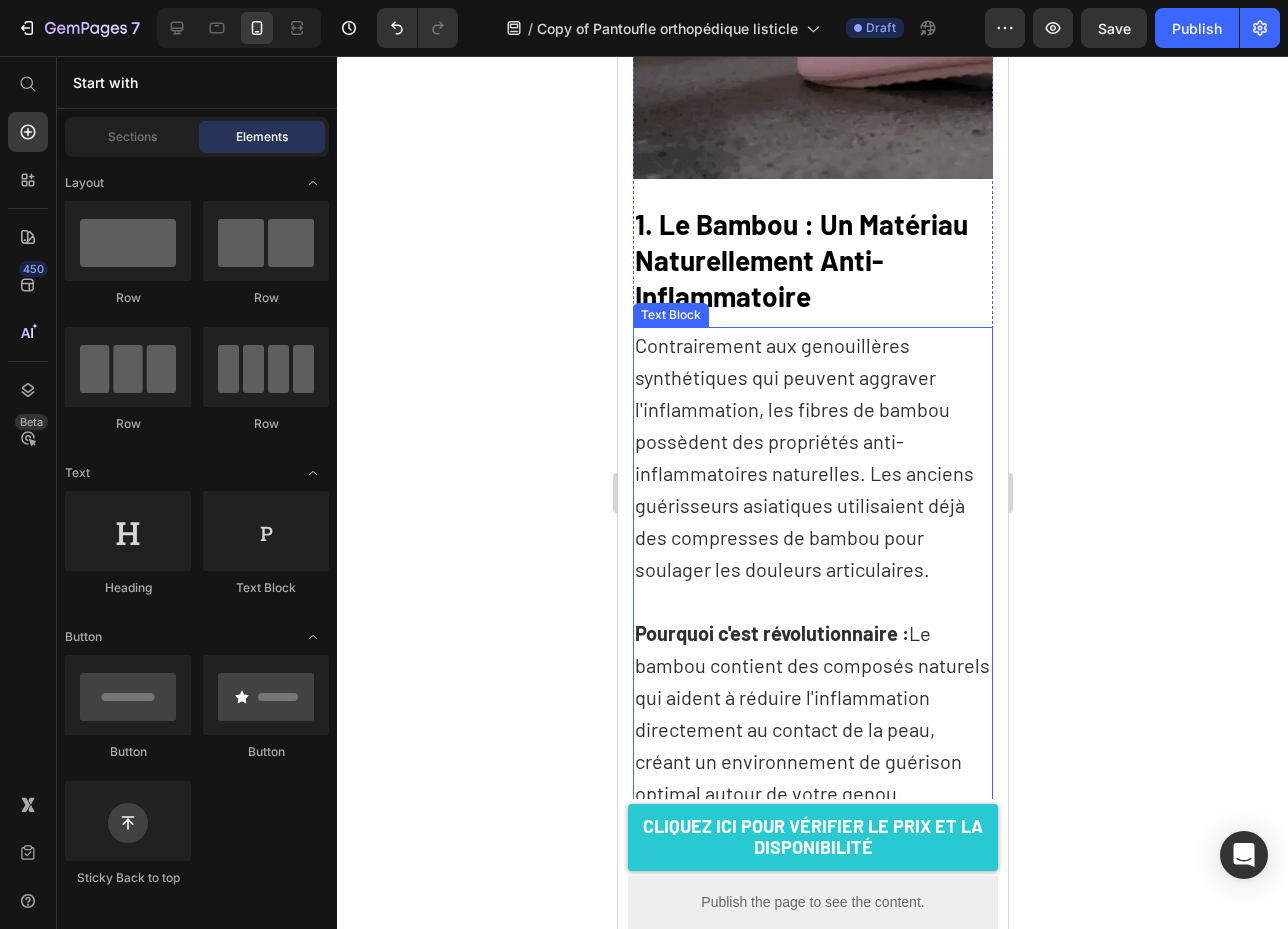 click on "Contrairement aux genouillères synthétiques qui peuvent aggraver l'inflammation, les fibres de bambou possèdent des propriétés anti-inflammatoires naturelles. Les anciens guérisseurs asiatiques utilisaient déjà des compresses de bambou pour soulager les douleurs articulaires." at bounding box center (812, 457) 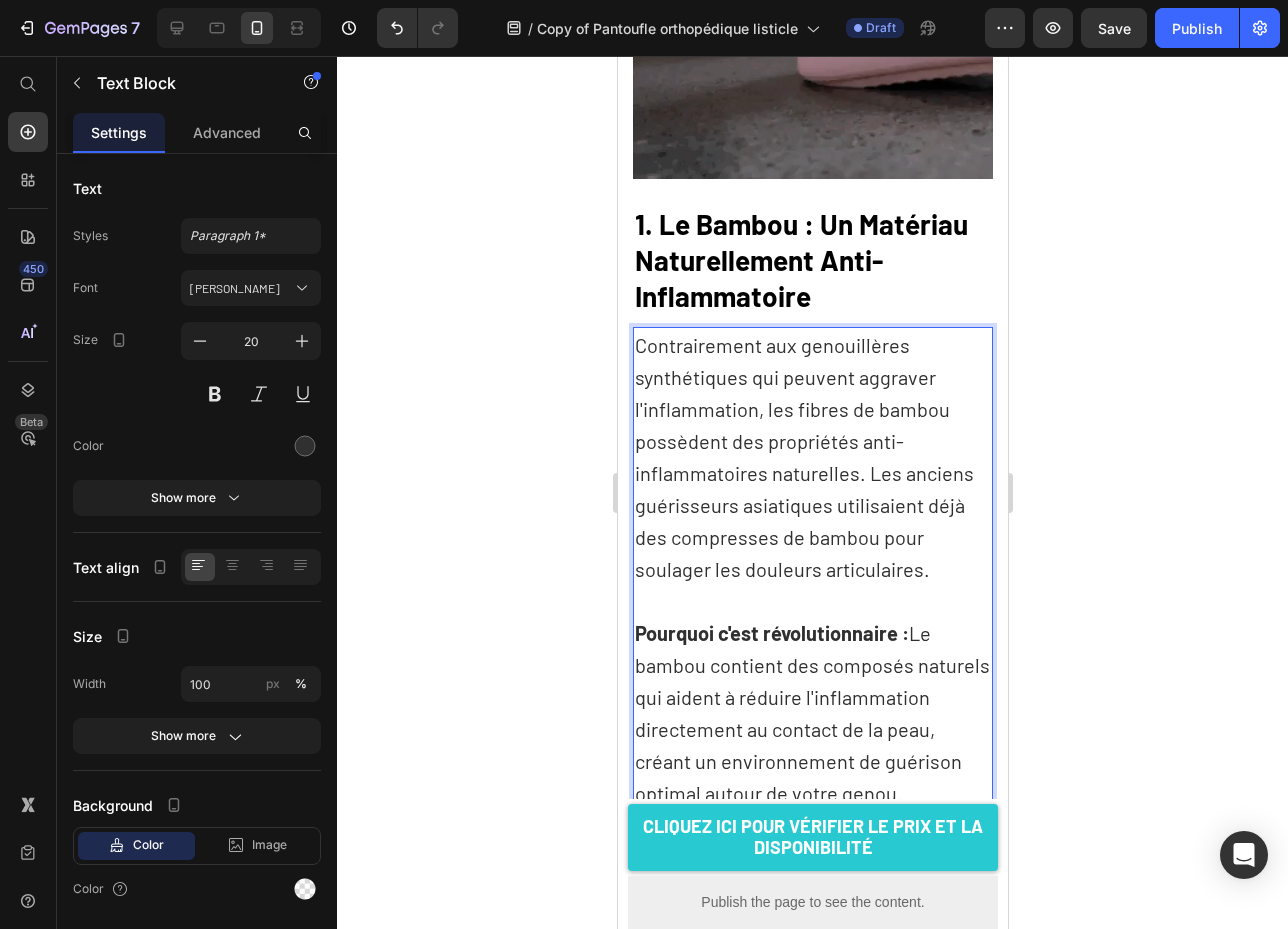 click at bounding box center (812, 601) 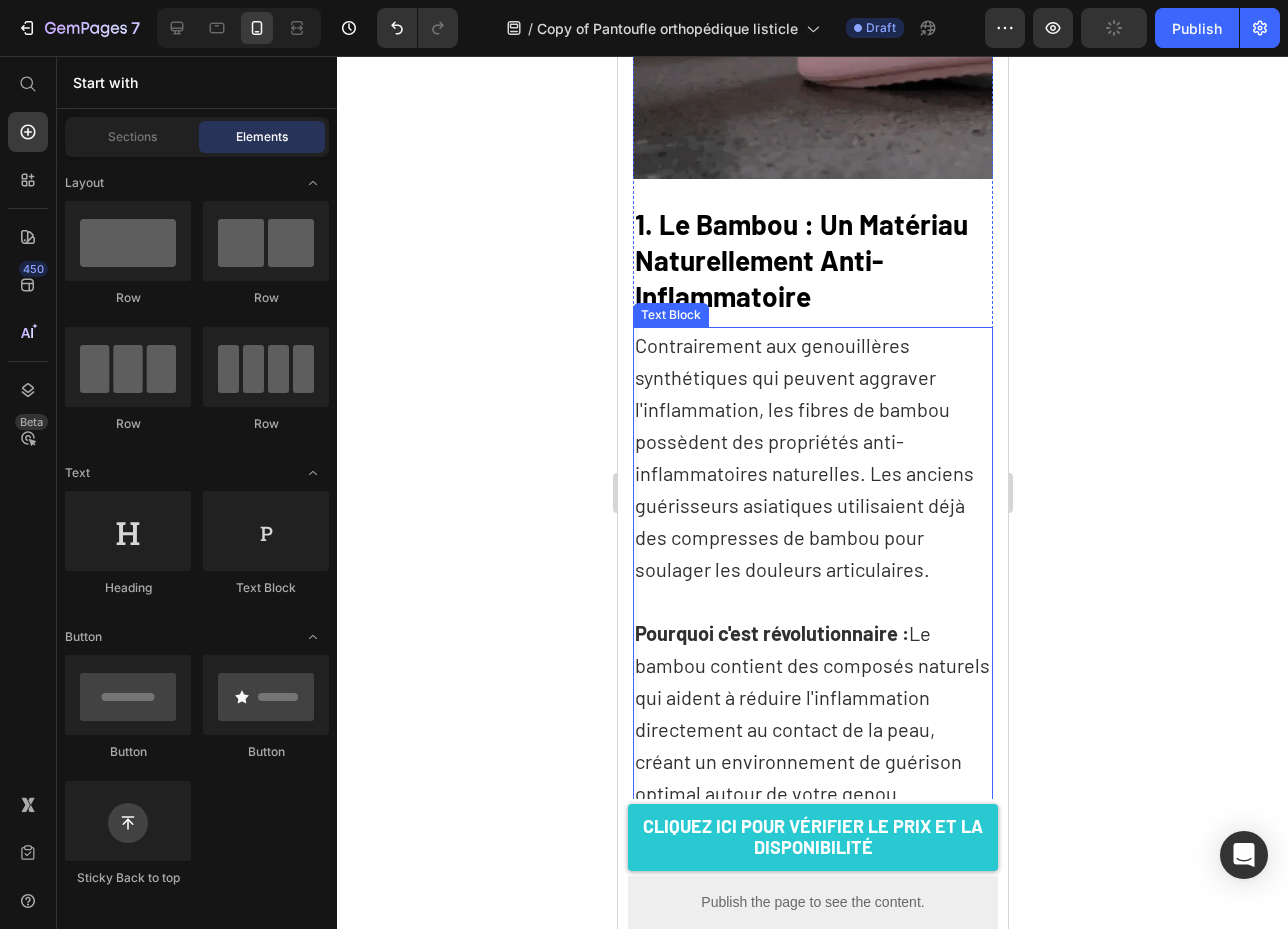 click at bounding box center [812, 601] 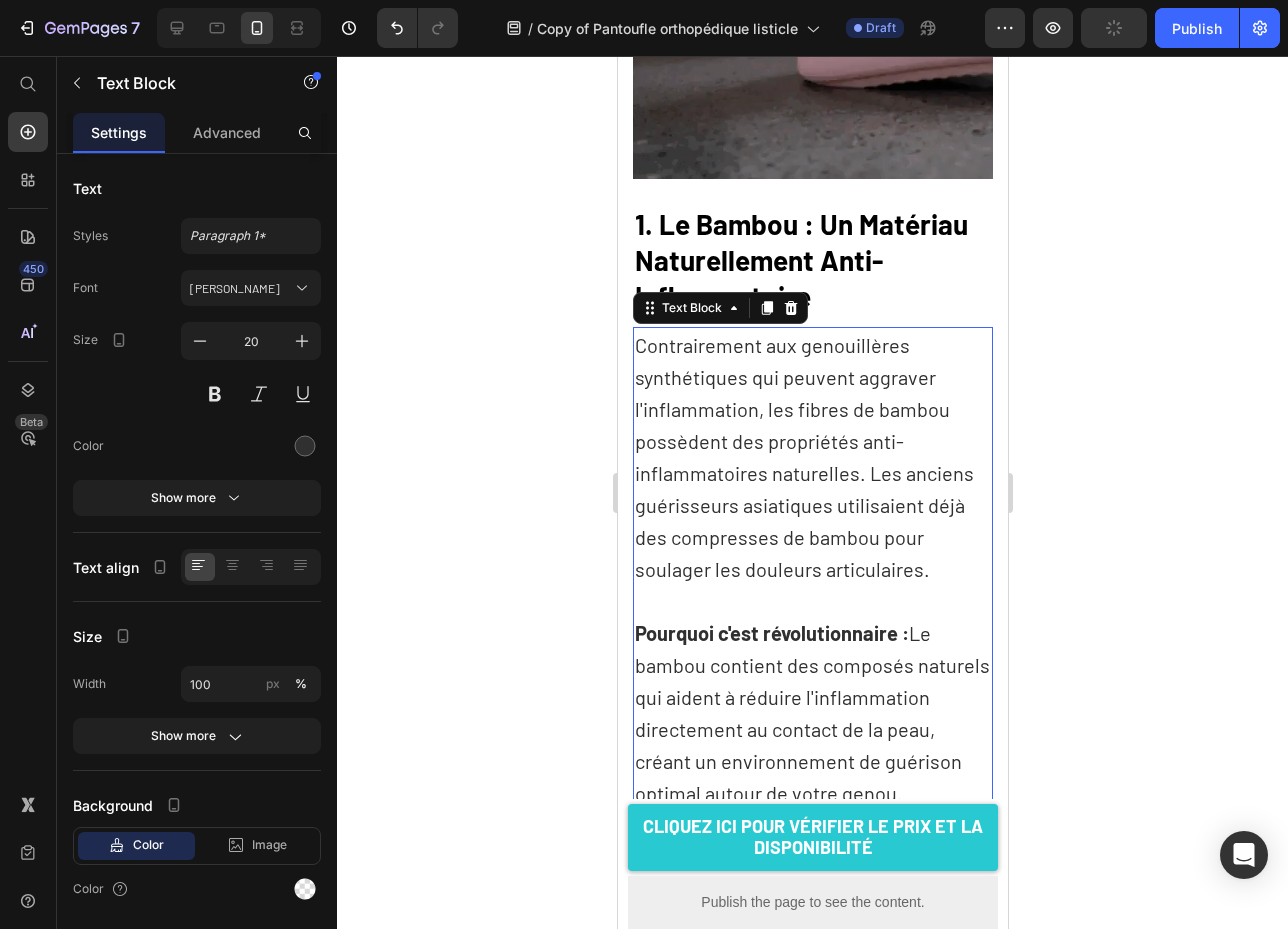 click 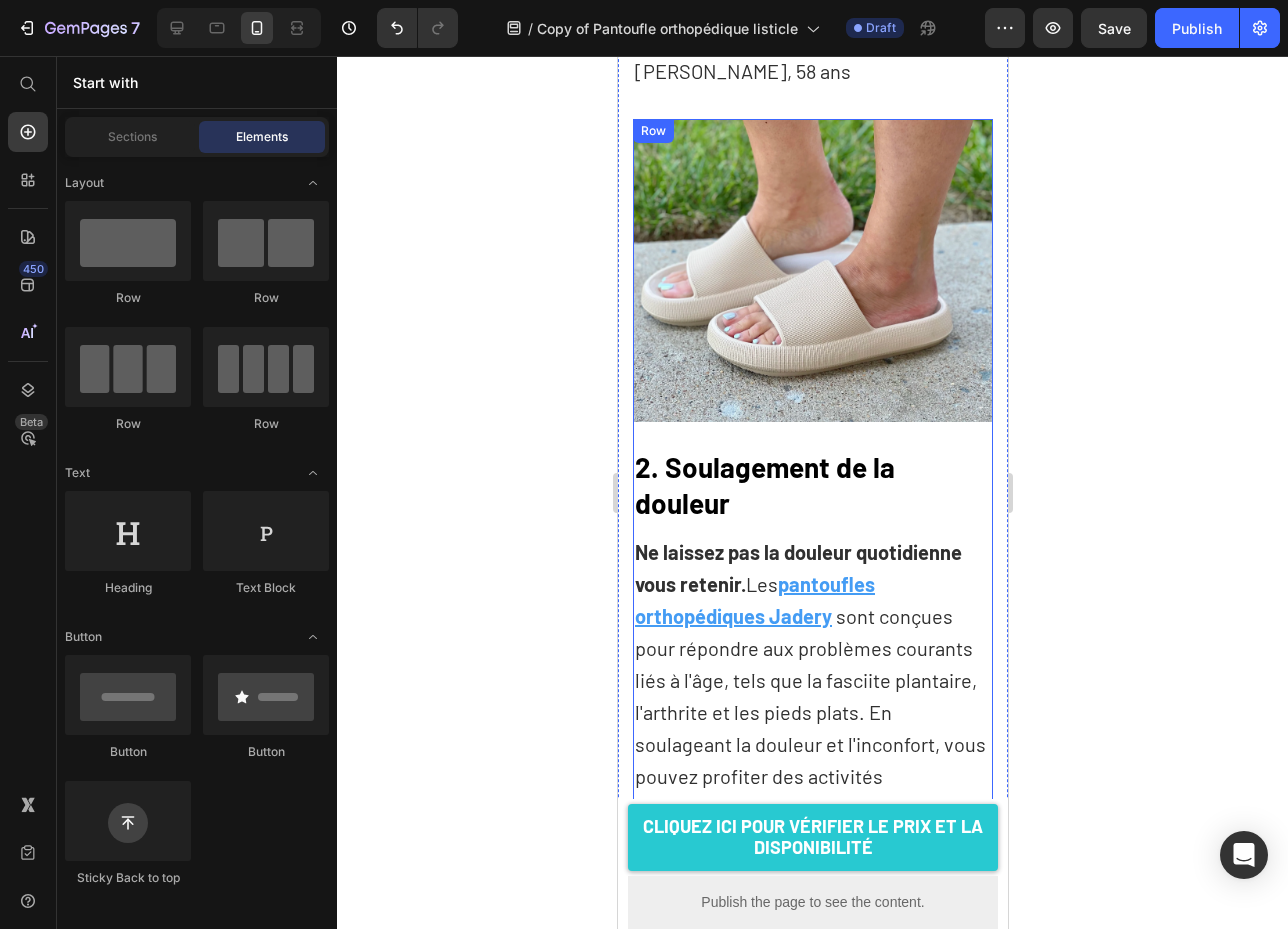 scroll, scrollTop: 1411, scrollLeft: 0, axis: vertical 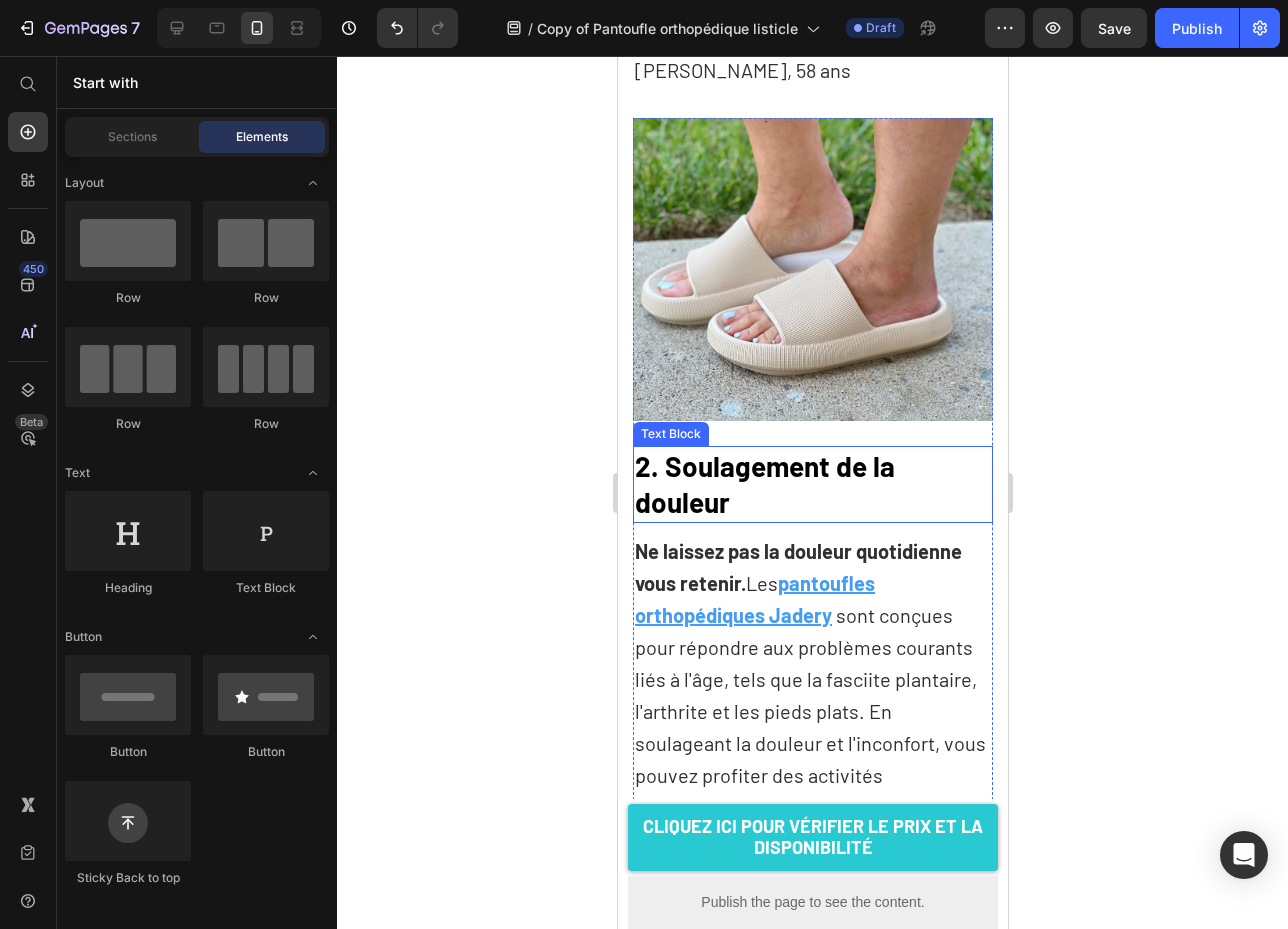 click on "2. Soulagement de la" at bounding box center (812, 466) 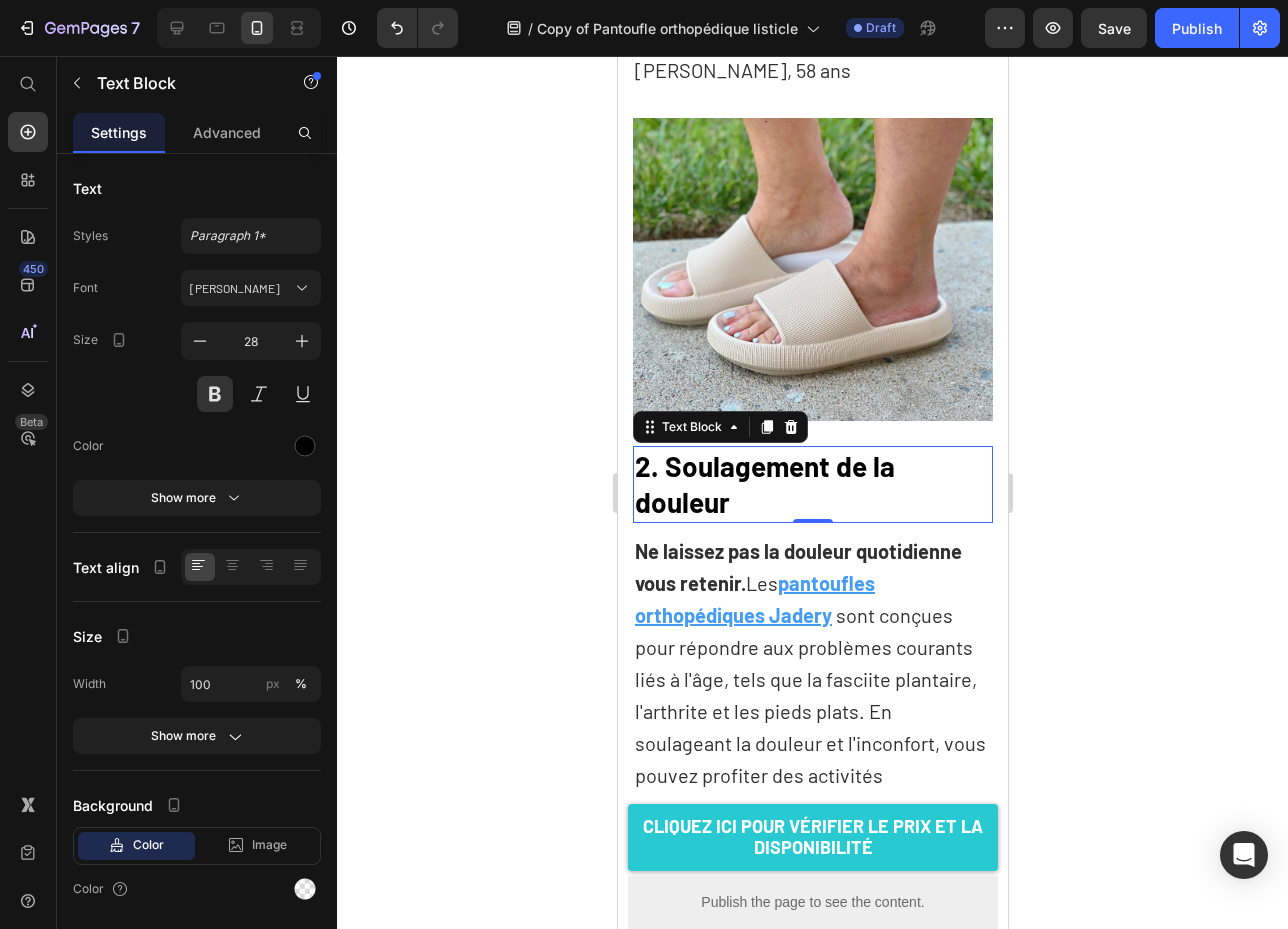 click on "douleur" at bounding box center [812, 502] 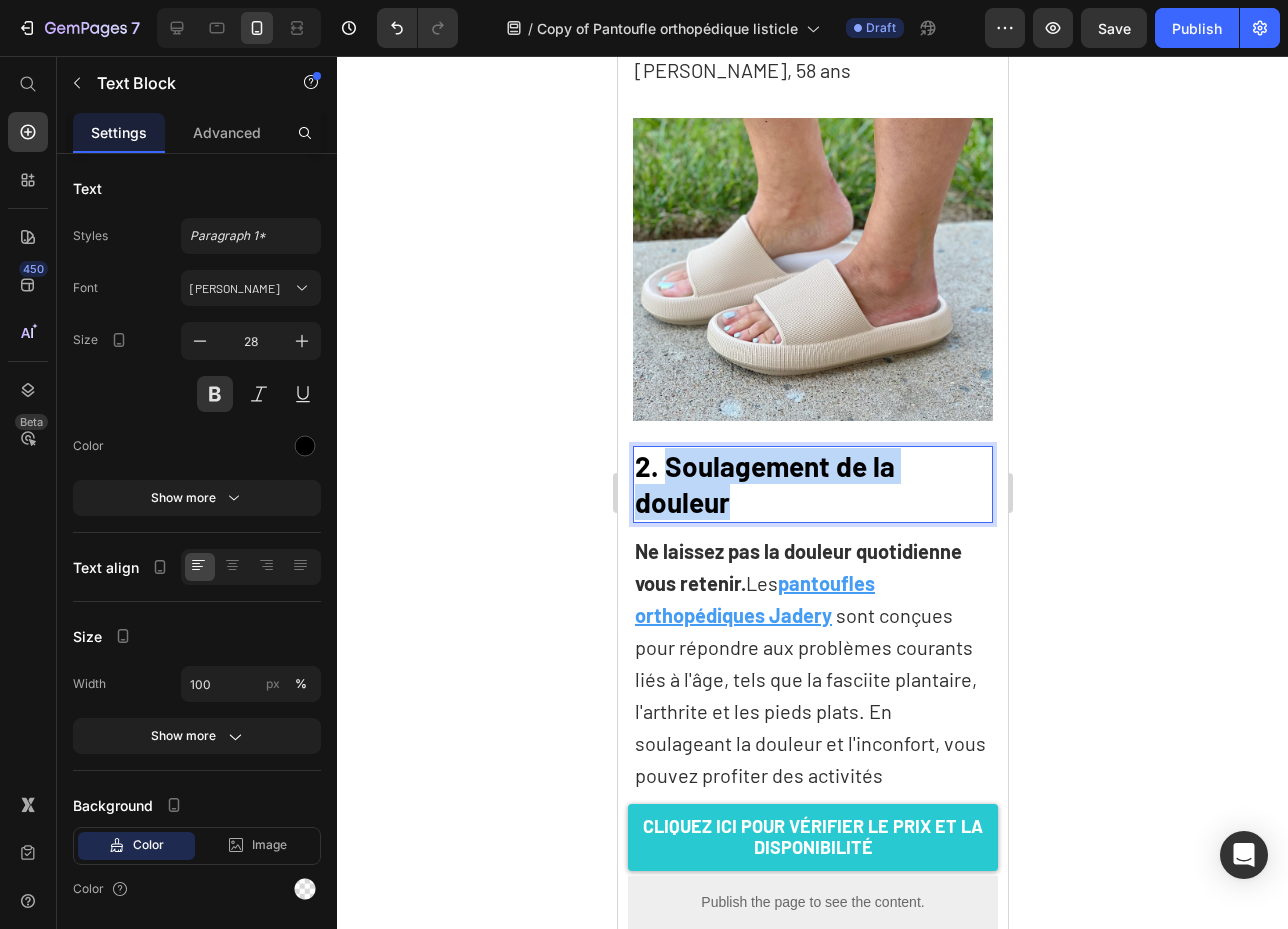 drag, startPoint x: 733, startPoint y: 478, endPoint x: 664, endPoint y: 436, distance: 80.77747 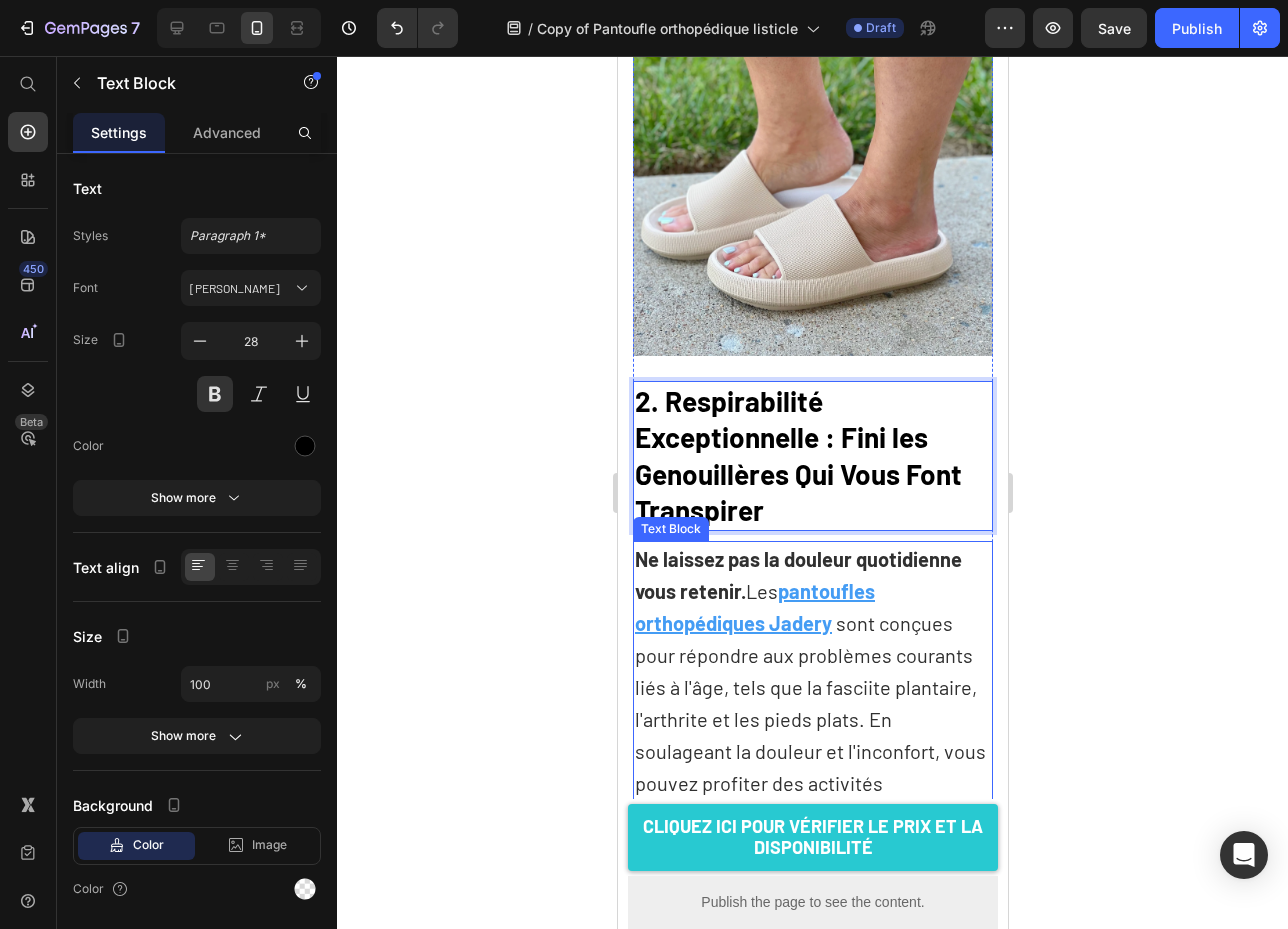 scroll, scrollTop: 1591, scrollLeft: 0, axis: vertical 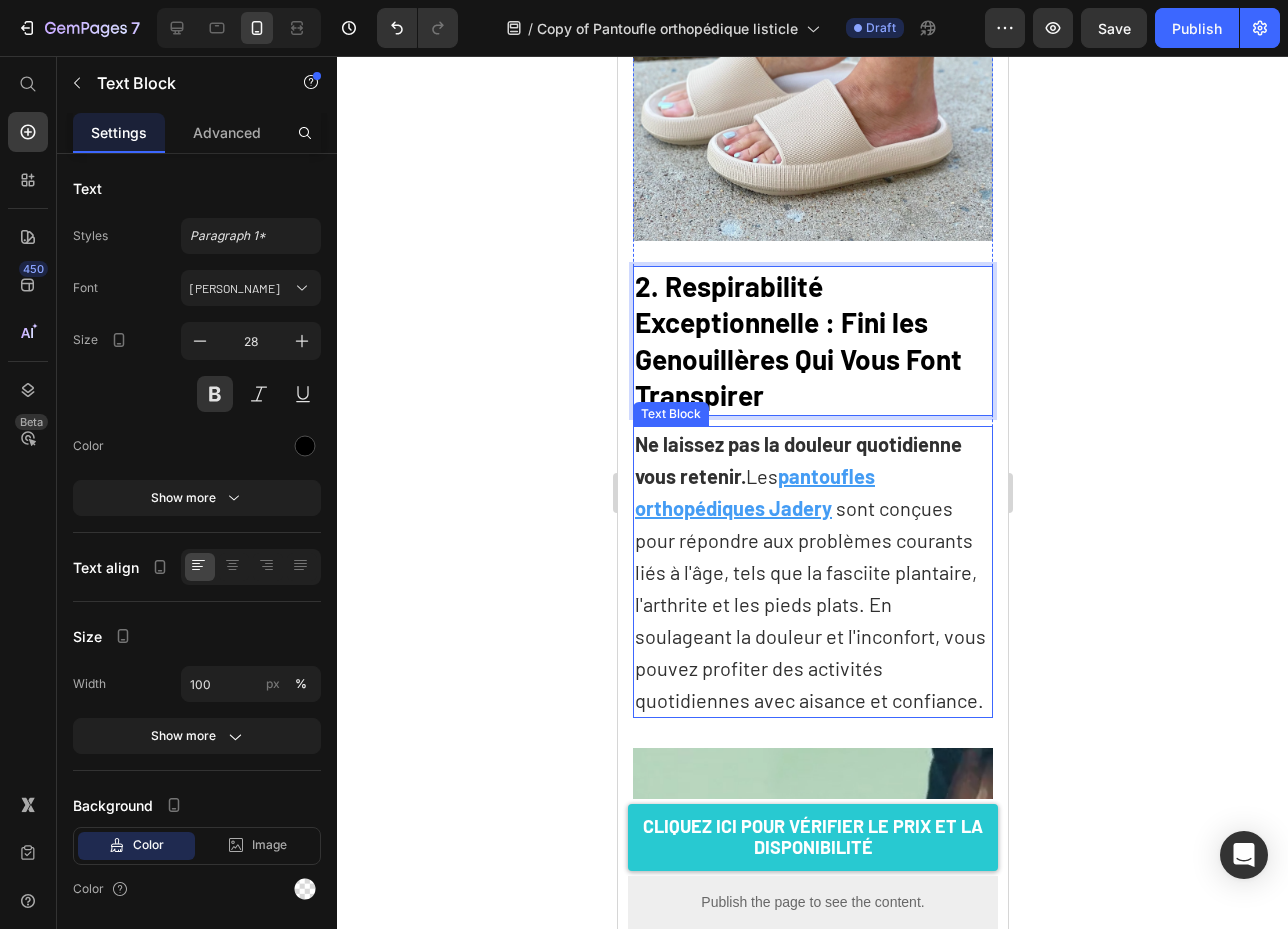 click on "Ne laissez pas la douleur quotidienne vous retenir.  Les  pantoufles orthopédiques Jadery   sont conçues pour répondre aux problèmes courants liés à l'âge, tels que la fasciite plantaire, l'arthrite et les pieds plats. En soulageant la douleur et l'inconfort, vous pouvez profiter des activités quotidiennes avec aisance et confiance." at bounding box center (812, 572) 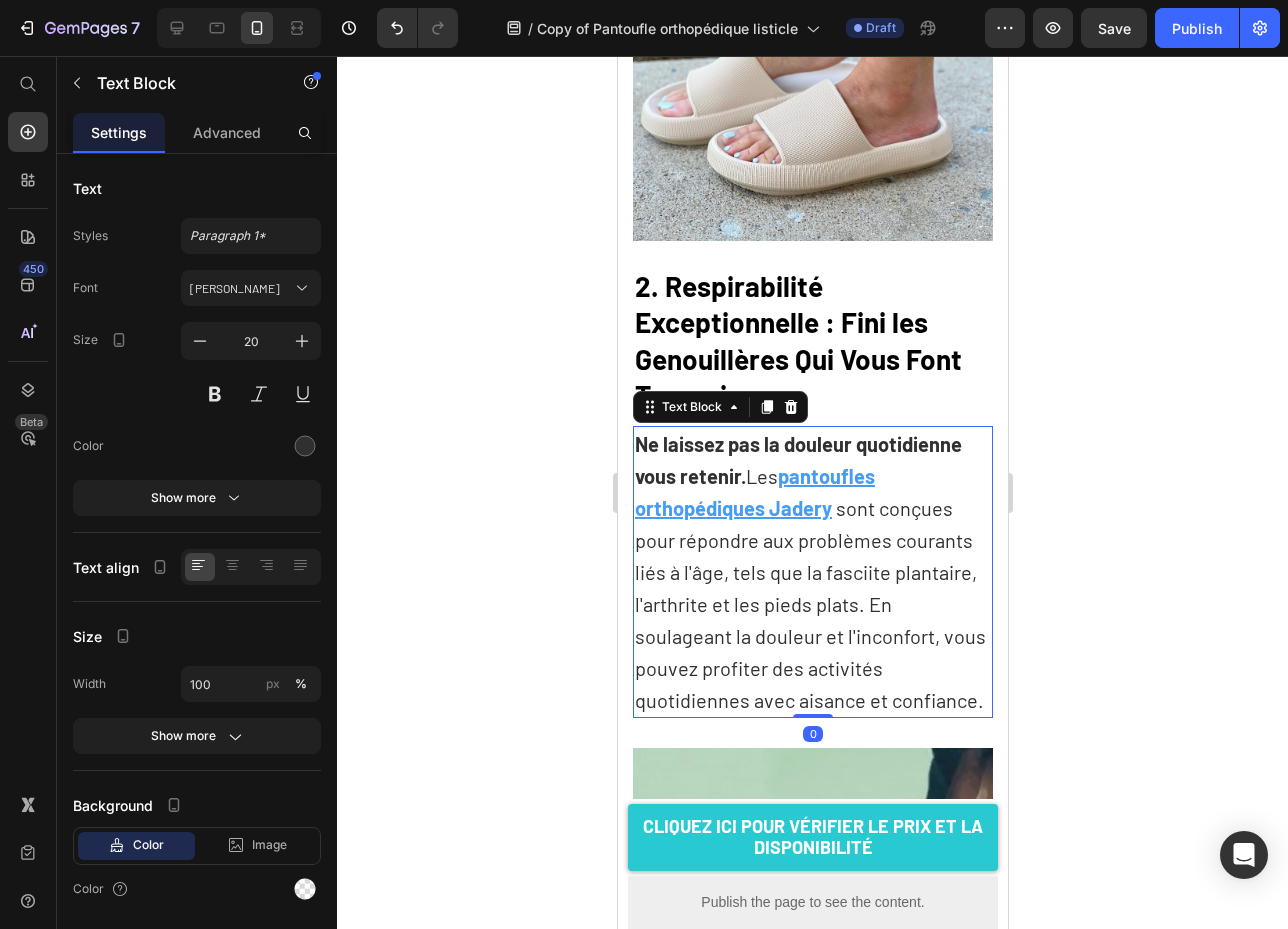 click on "Ne laissez pas la douleur quotidienne vous retenir.  Les  pantoufles orthopédiques Jadery   sont conçues pour répondre aux problèmes courants liés à l'âge, tels que la fasciite plantaire, l'arthrite et les pieds plats. En soulageant la douleur et l'inconfort, vous pouvez profiter des activités quotidiennes avec aisance et confiance." at bounding box center (812, 572) 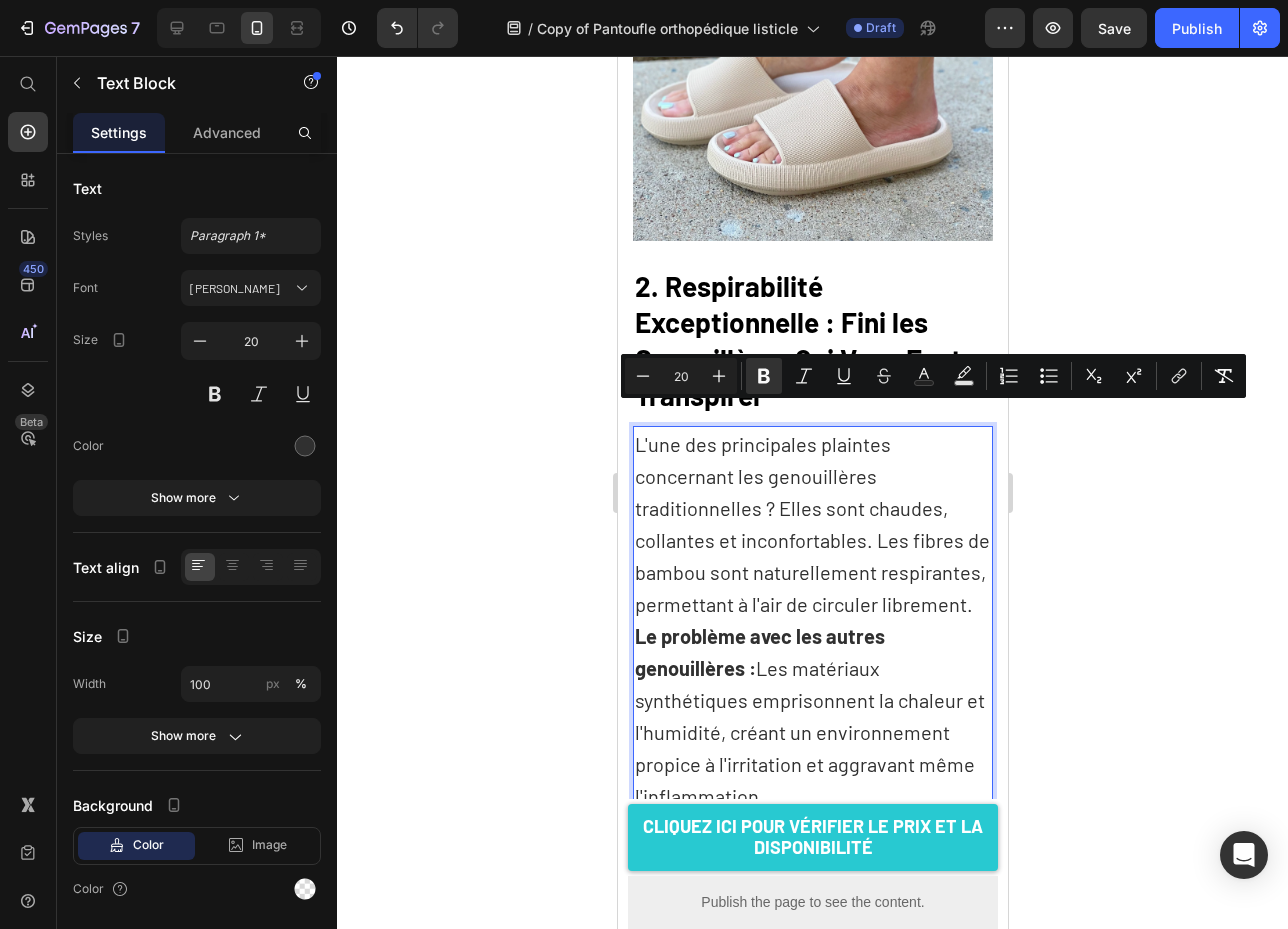 scroll, scrollTop: 1625, scrollLeft: 0, axis: vertical 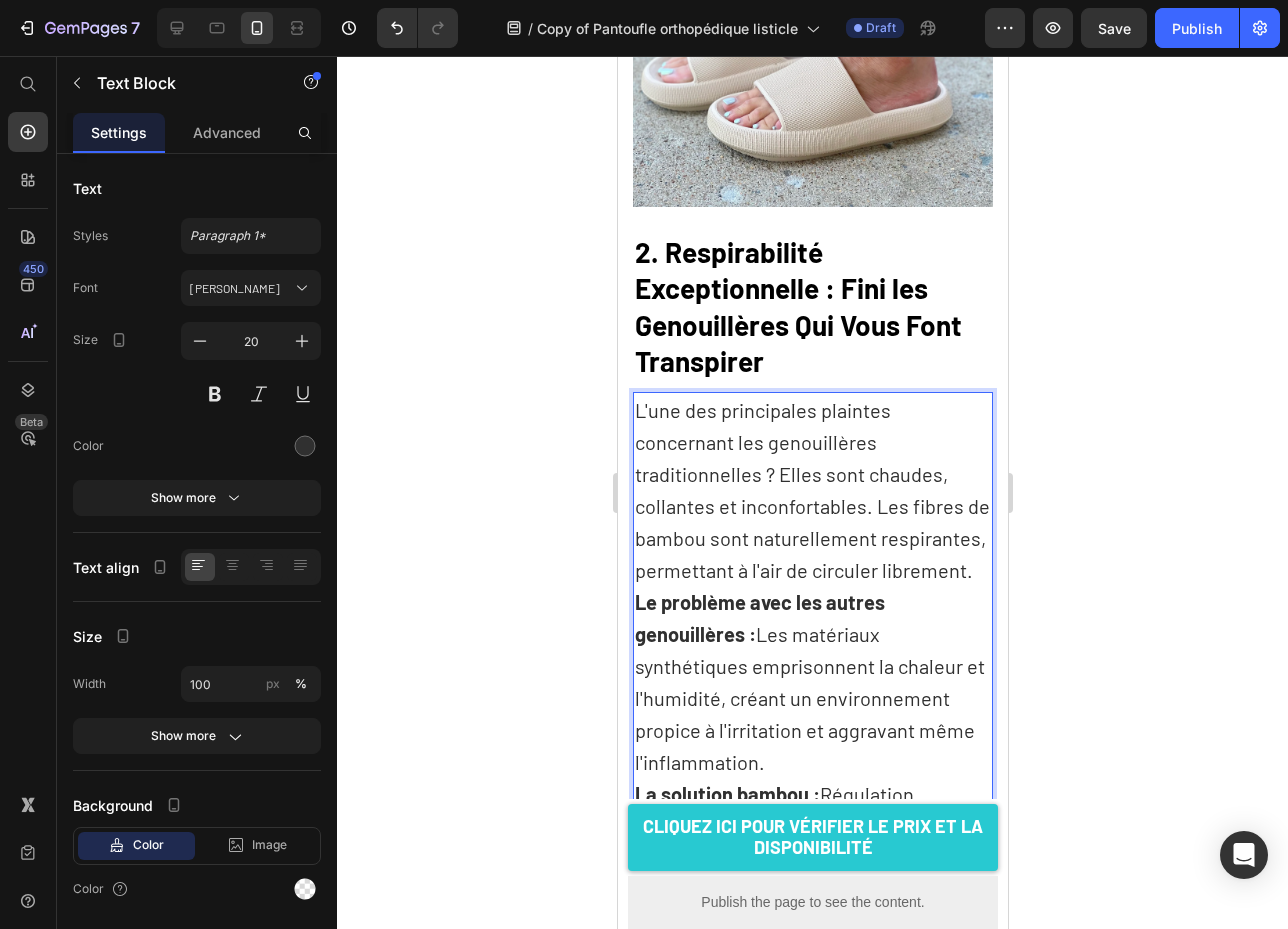 click 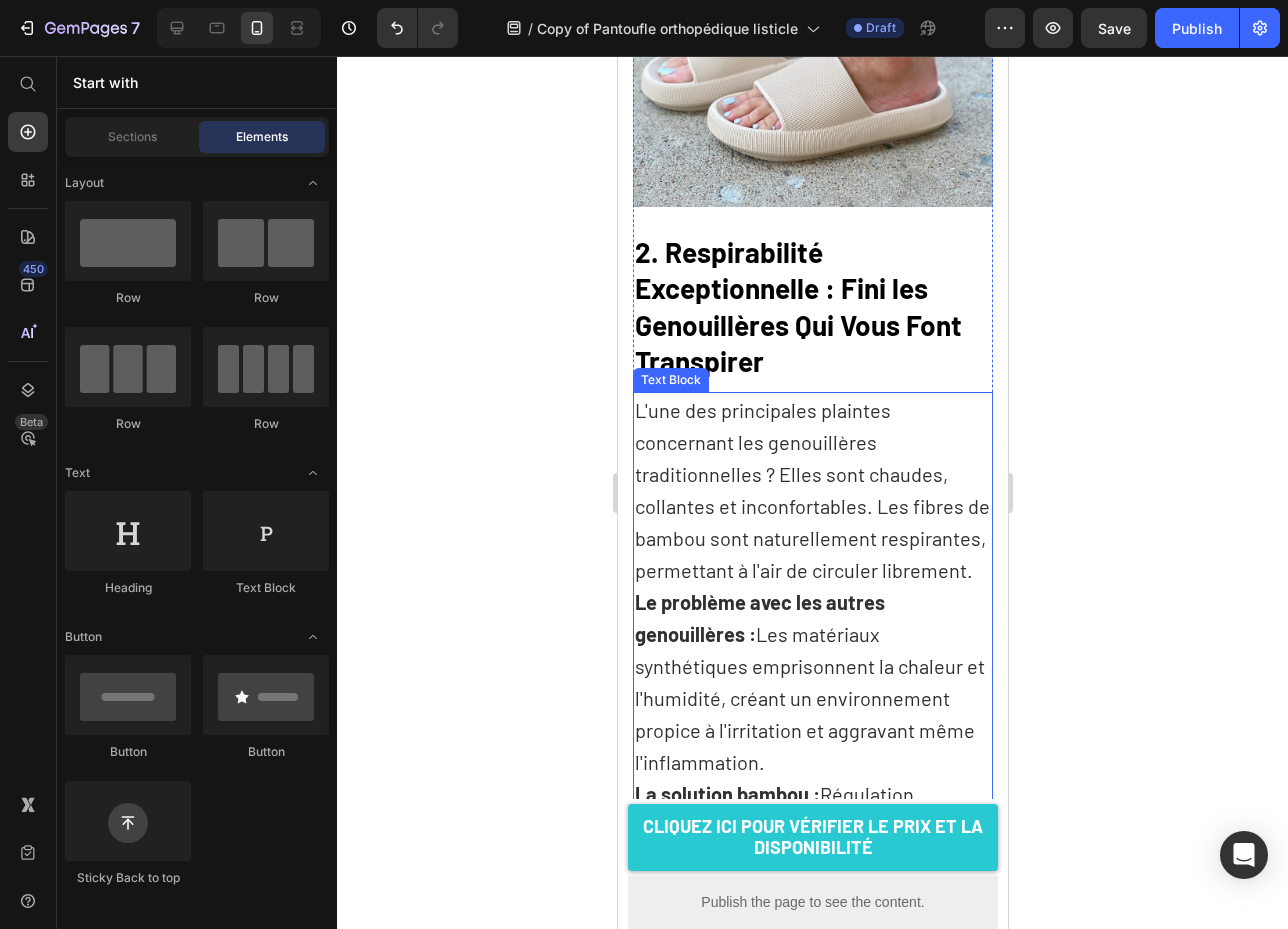 click on "L'une des principales plaintes concernant les genouillères traditionnelles ? Elles sont chaudes, collantes et inconfortables. Les fibres de bambou sont naturellement respirantes, permettant à l'air de circuler librement." at bounding box center [812, 490] 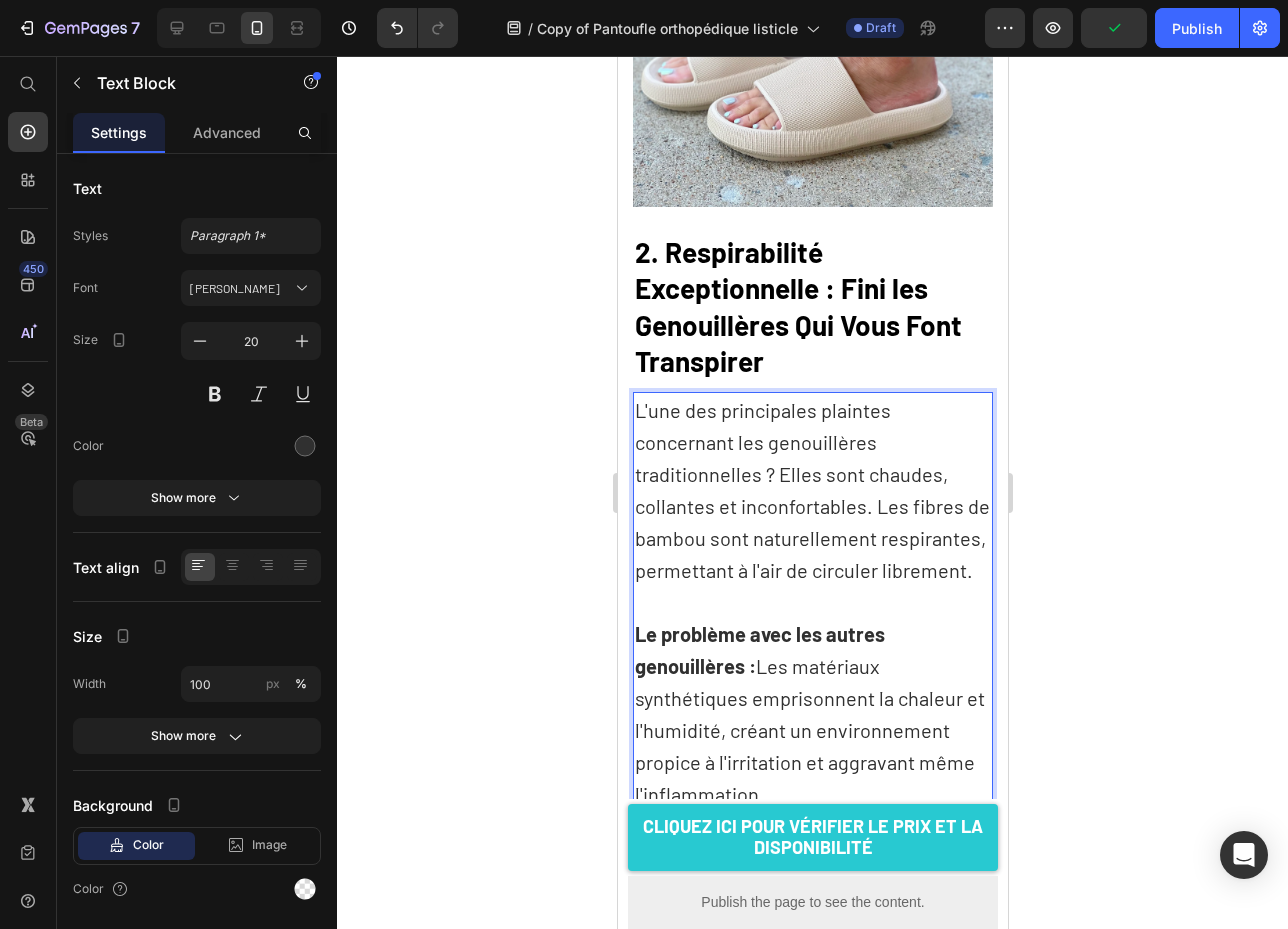 scroll, scrollTop: 1787, scrollLeft: 0, axis: vertical 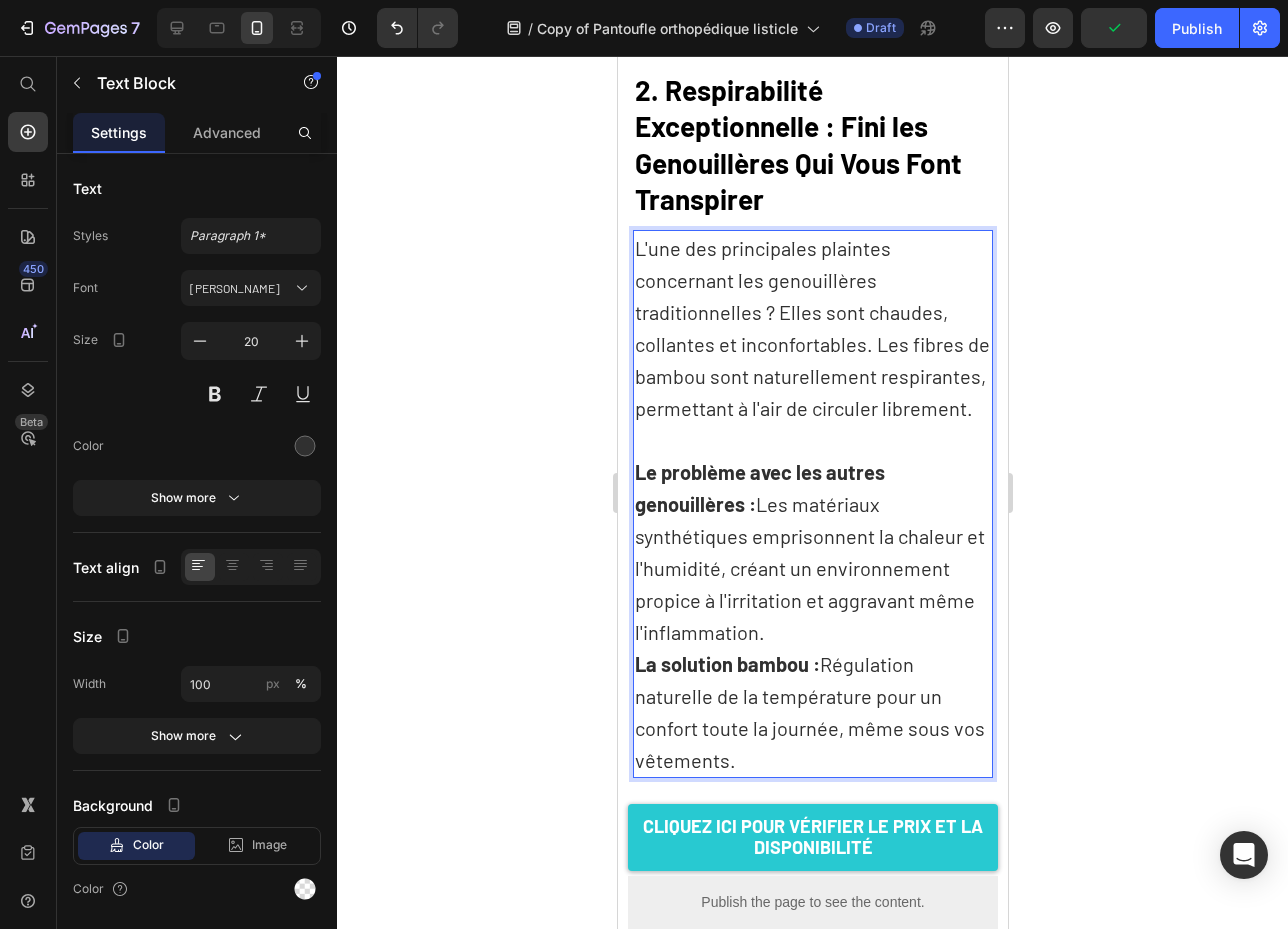 click on "Le problème avec les autres genouillères :  Les matériaux synthétiques emprisonnent la chaleur et l'humidité, créant un environnement propice à l'irritation et aggravant même l'inflammation." at bounding box center (812, 552) 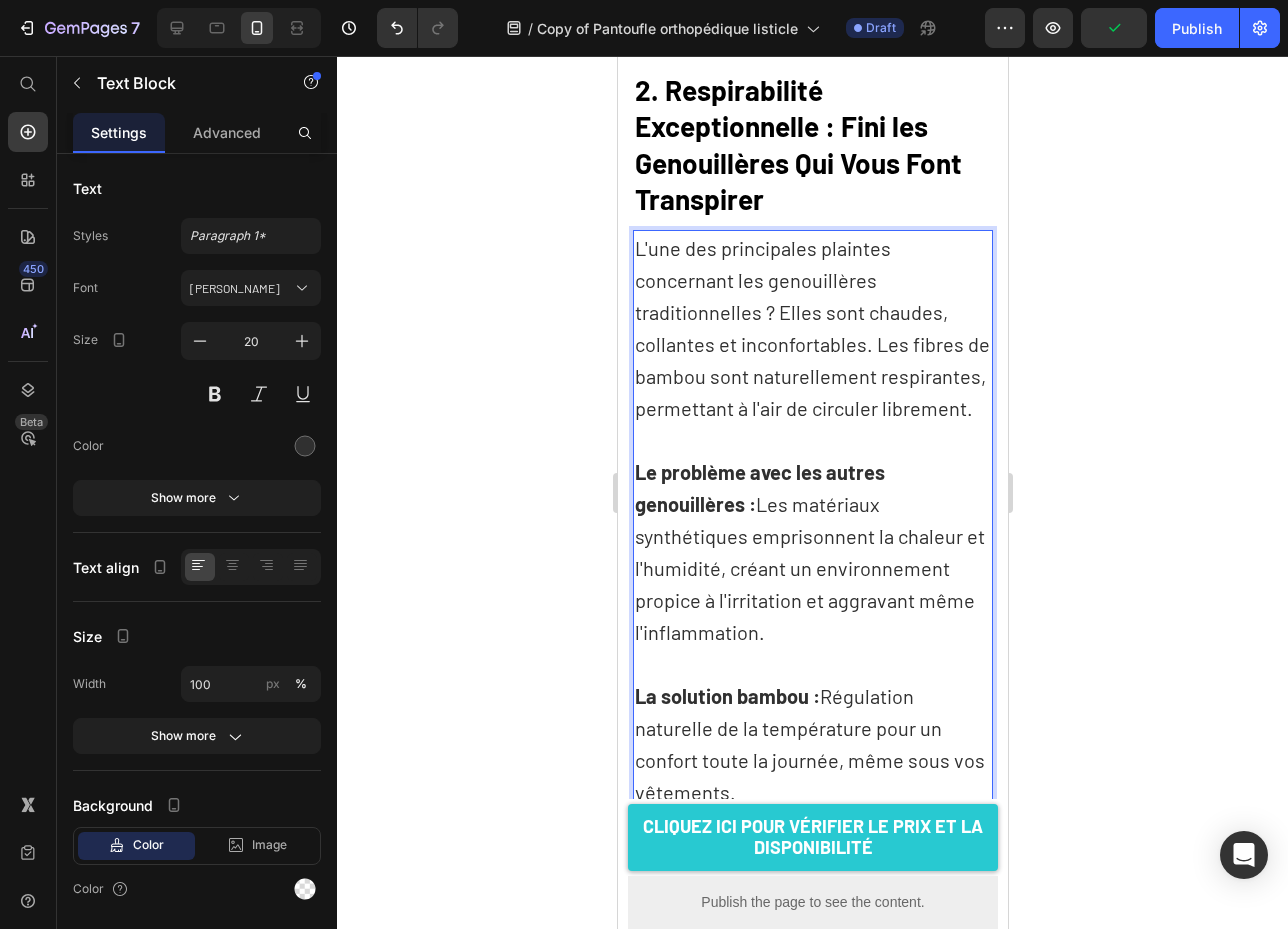 click 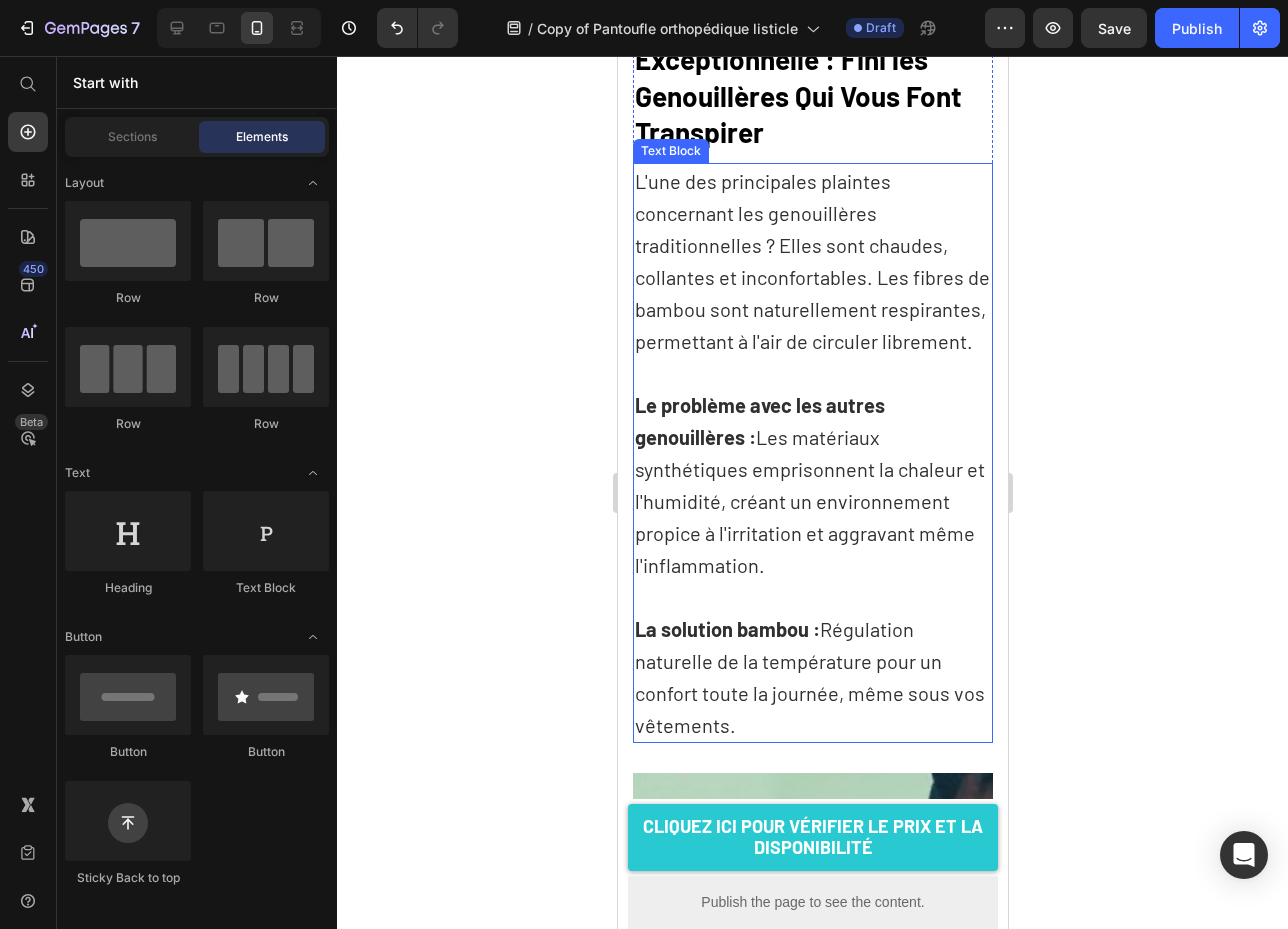 scroll, scrollTop: 1893, scrollLeft: 0, axis: vertical 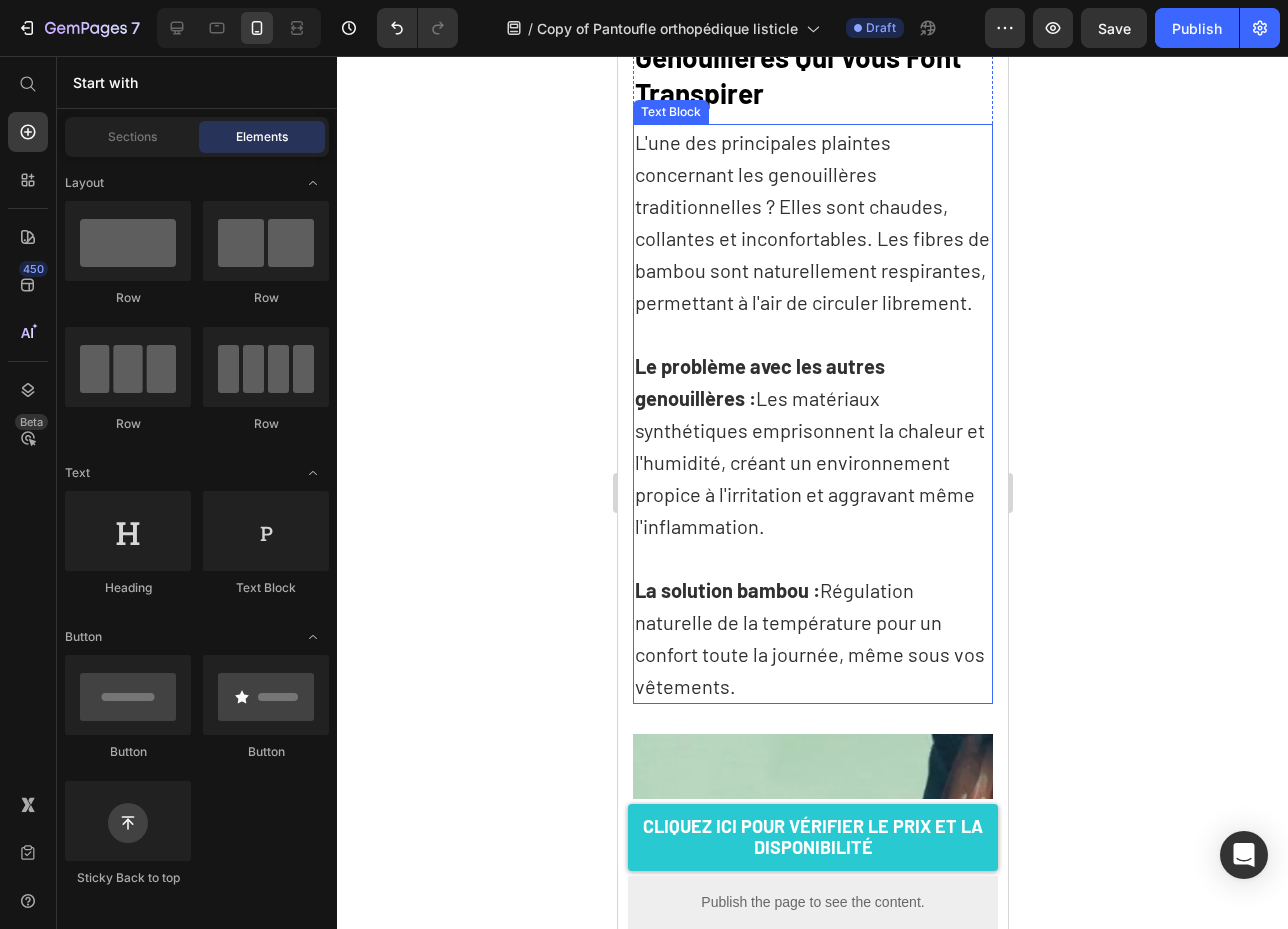 click 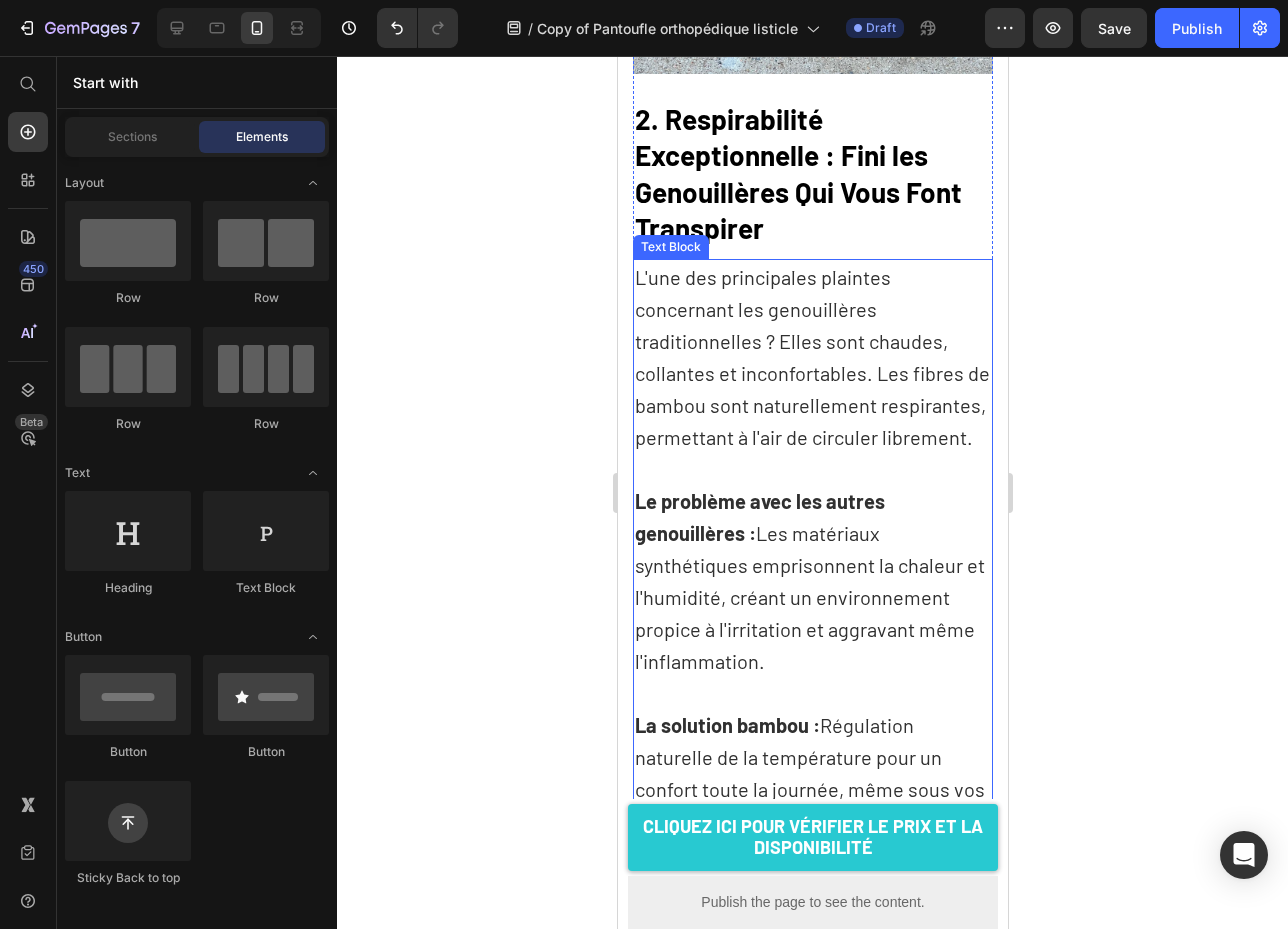 scroll, scrollTop: 1494, scrollLeft: 0, axis: vertical 